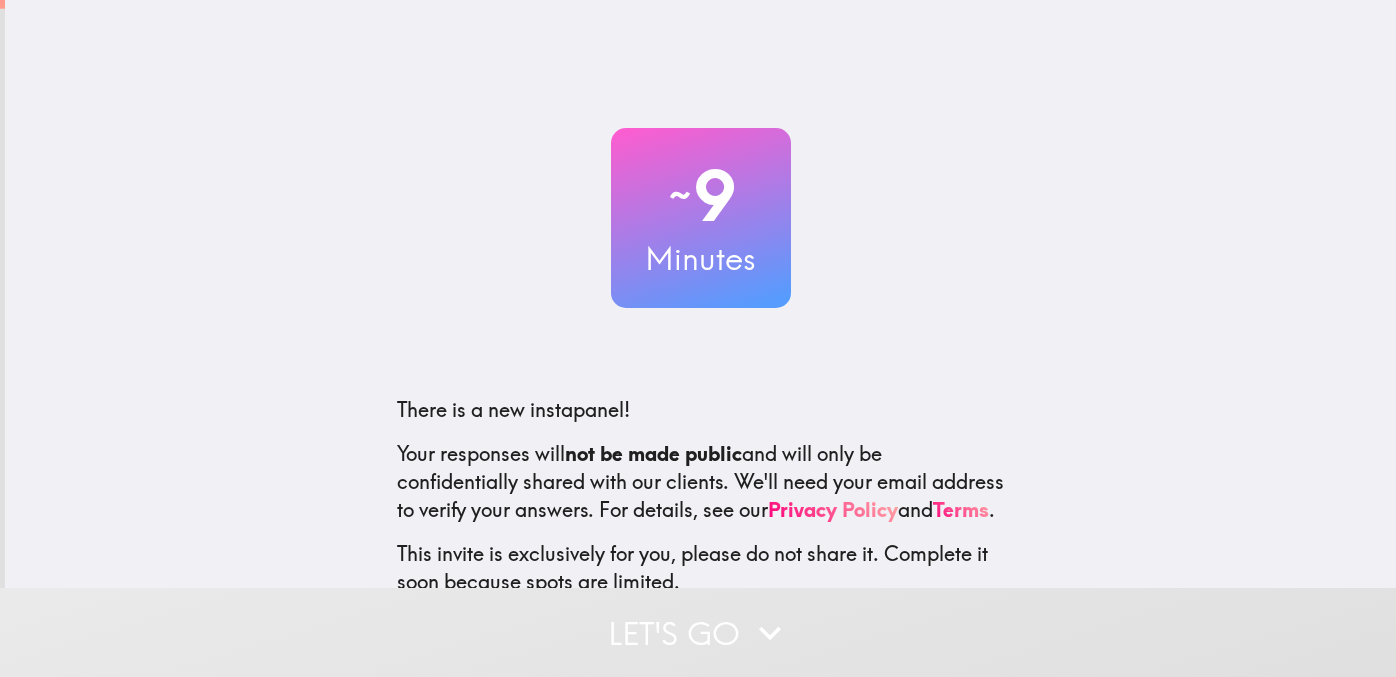 scroll, scrollTop: 0, scrollLeft: 0, axis: both 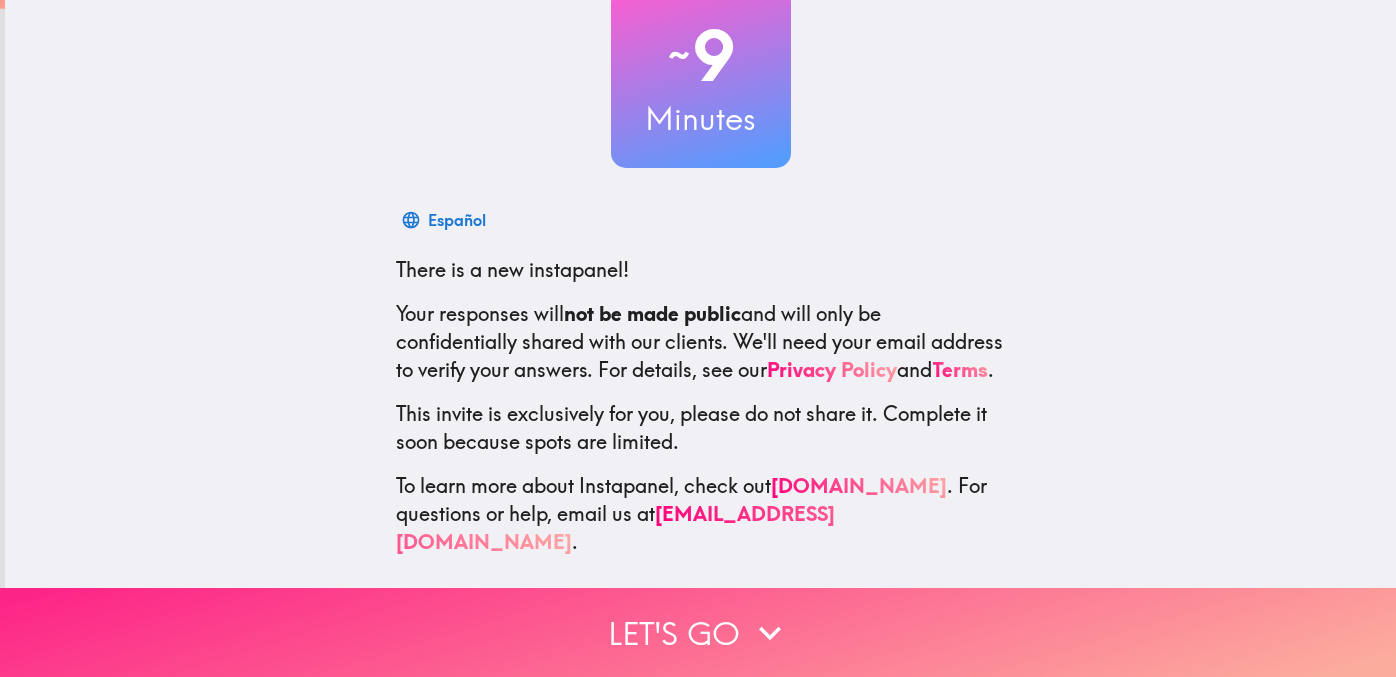 click on "Let's go" at bounding box center [698, 632] 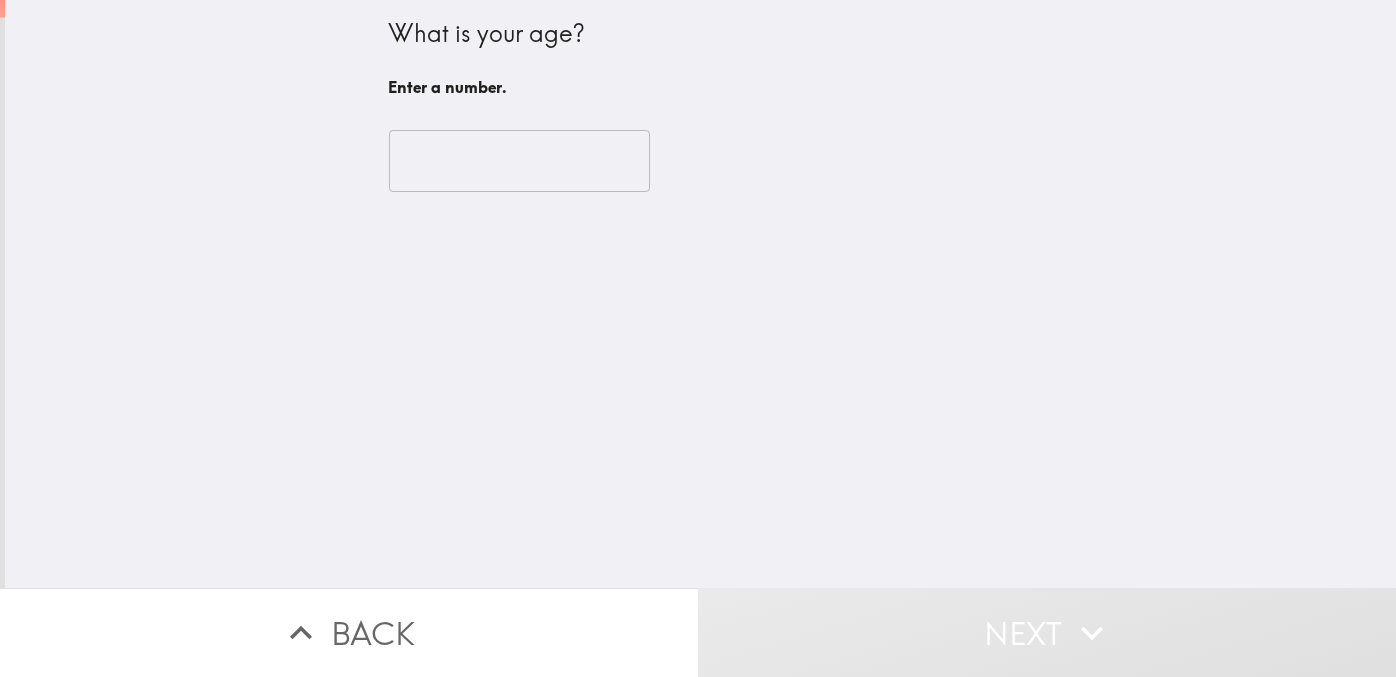 click at bounding box center (519, 161) 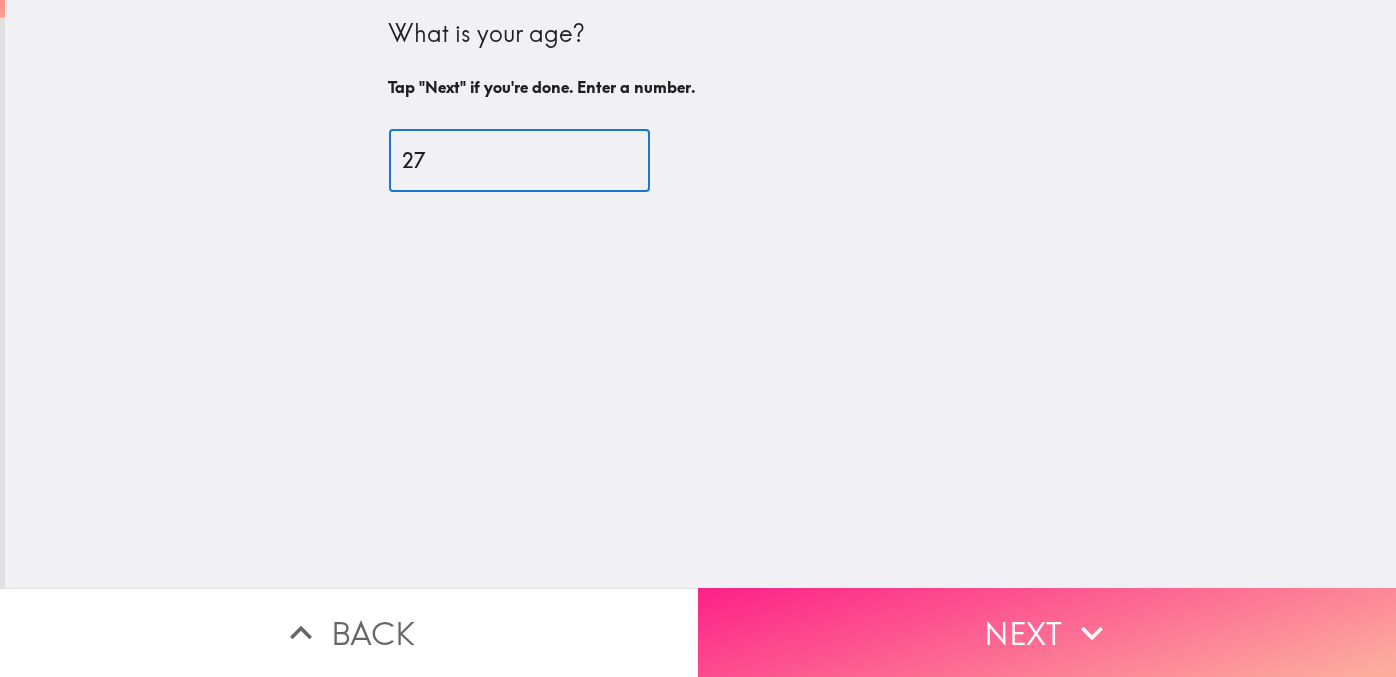 type on "27" 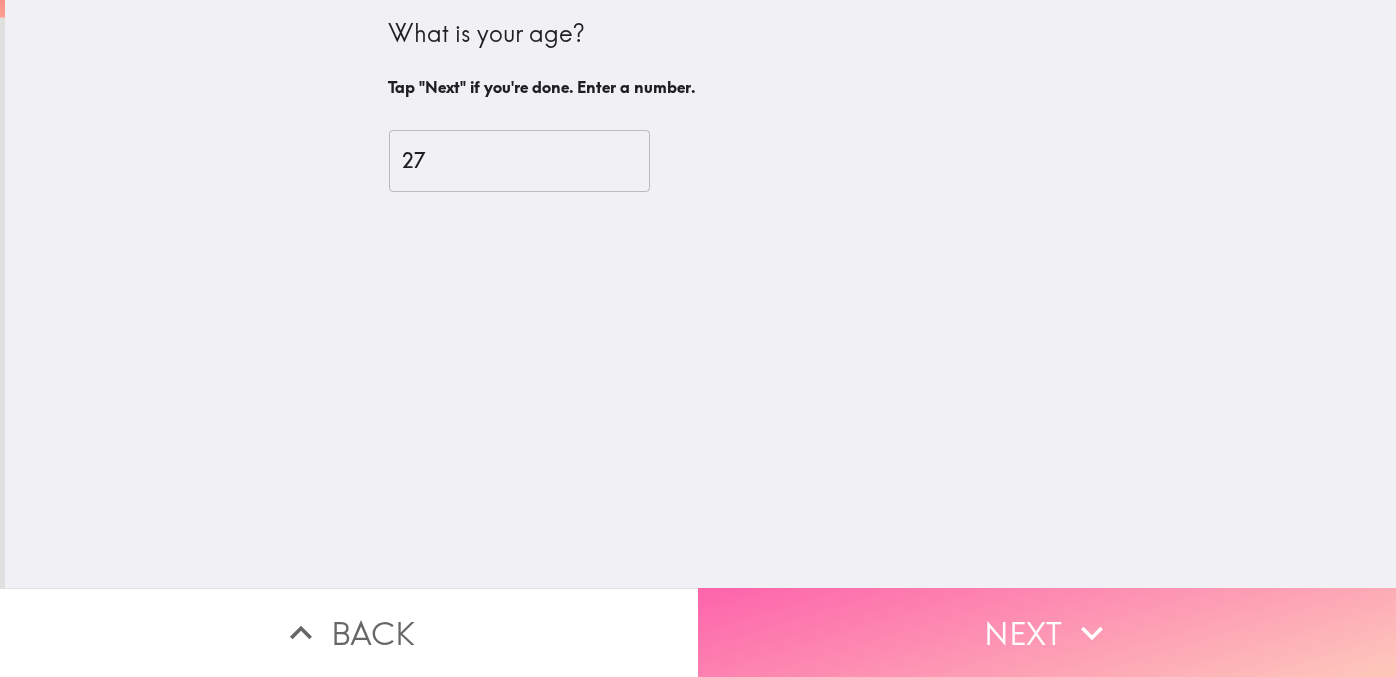 click on "Next" at bounding box center (1047, 632) 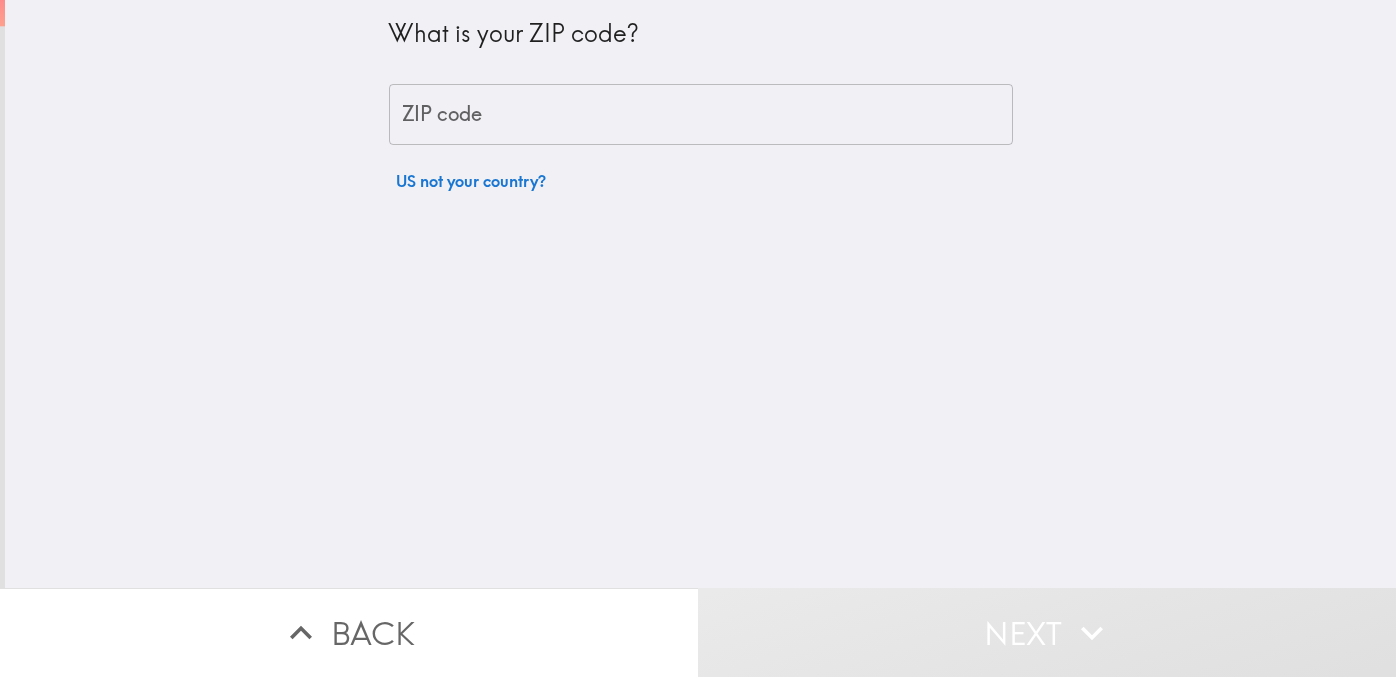 click on "ZIP code" at bounding box center [701, 115] 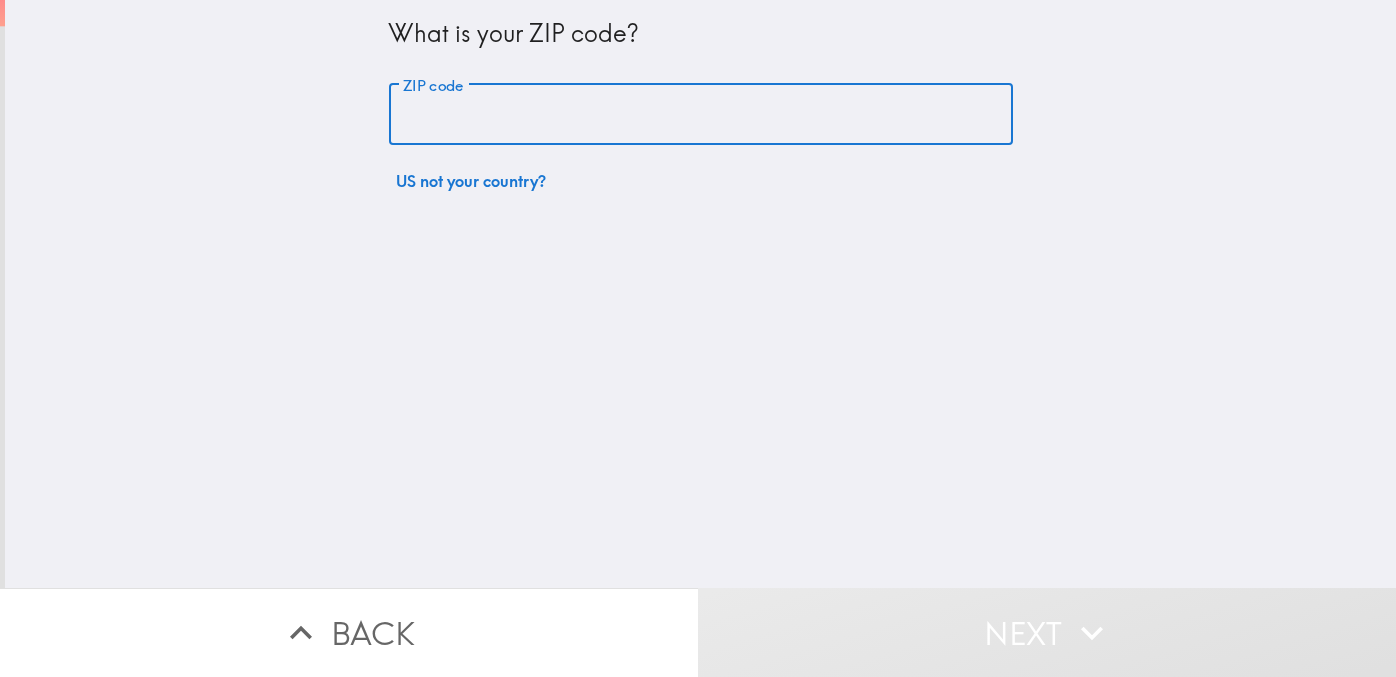 type on "67037" 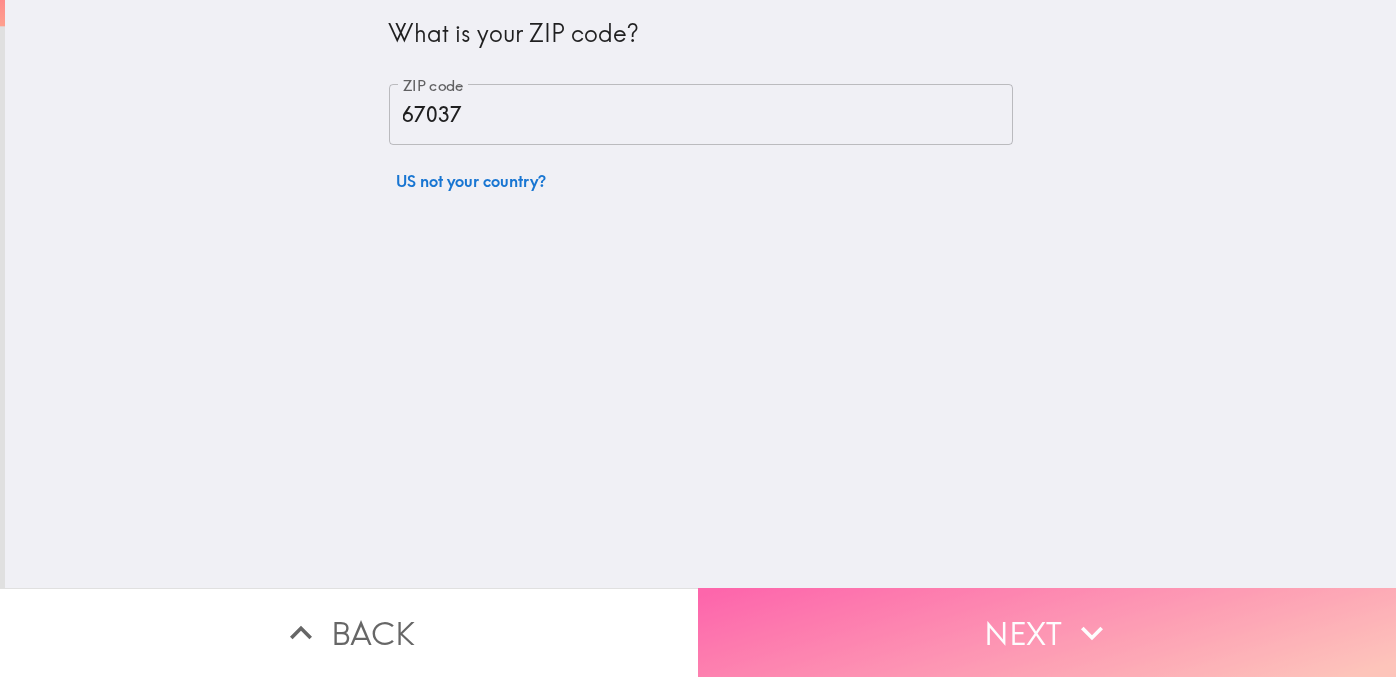 click on "Next" at bounding box center (1047, 632) 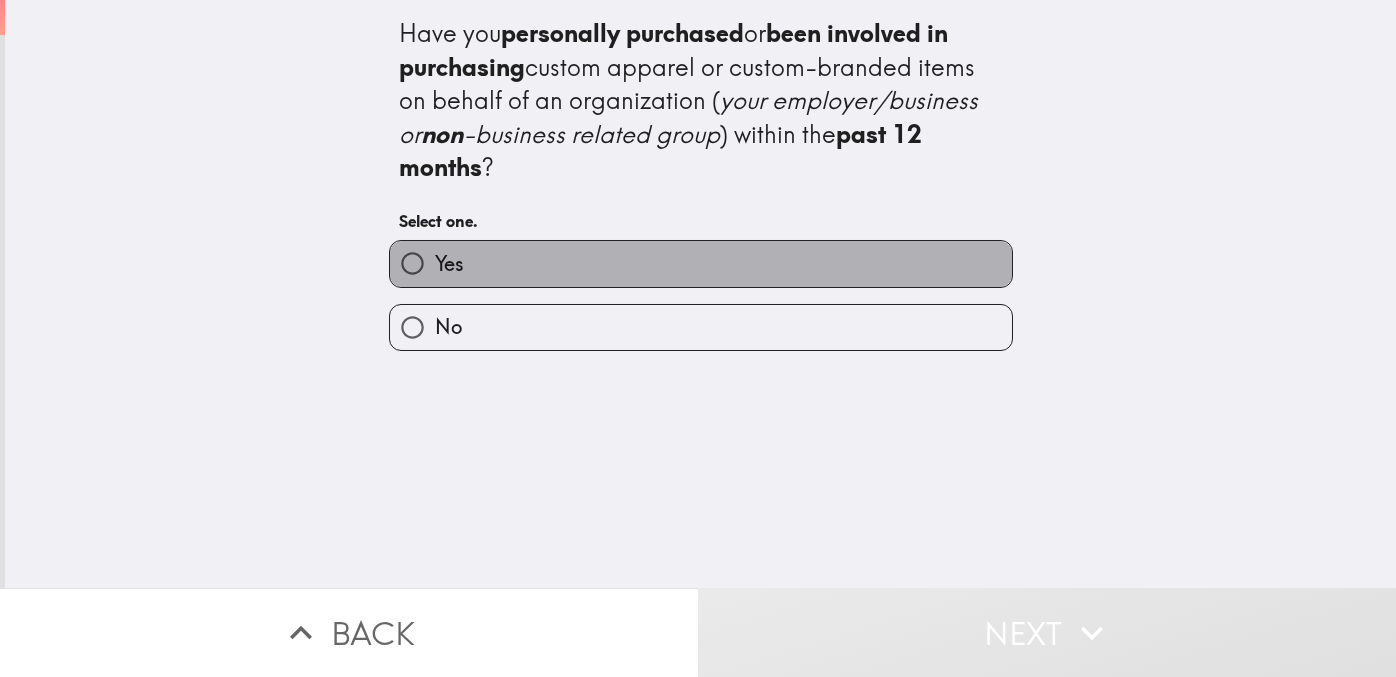 click on "Yes" at bounding box center [701, 263] 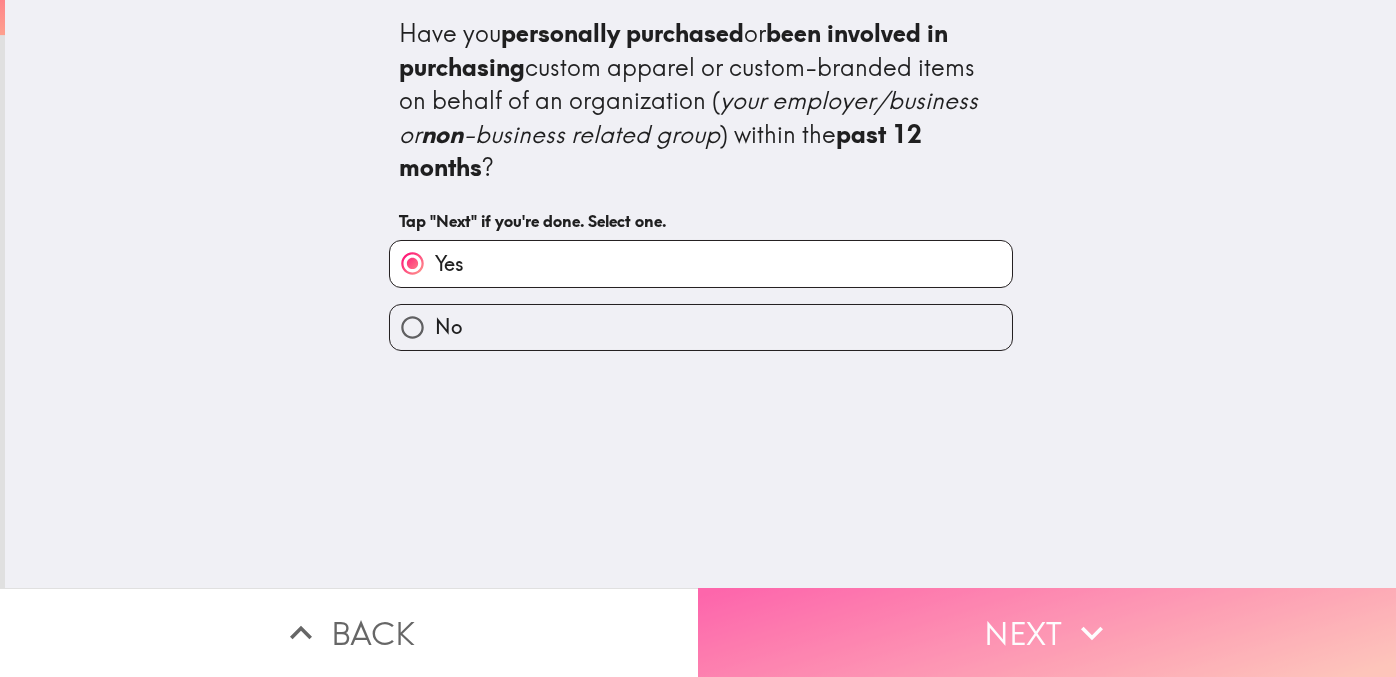 click on "Next" at bounding box center (1047, 632) 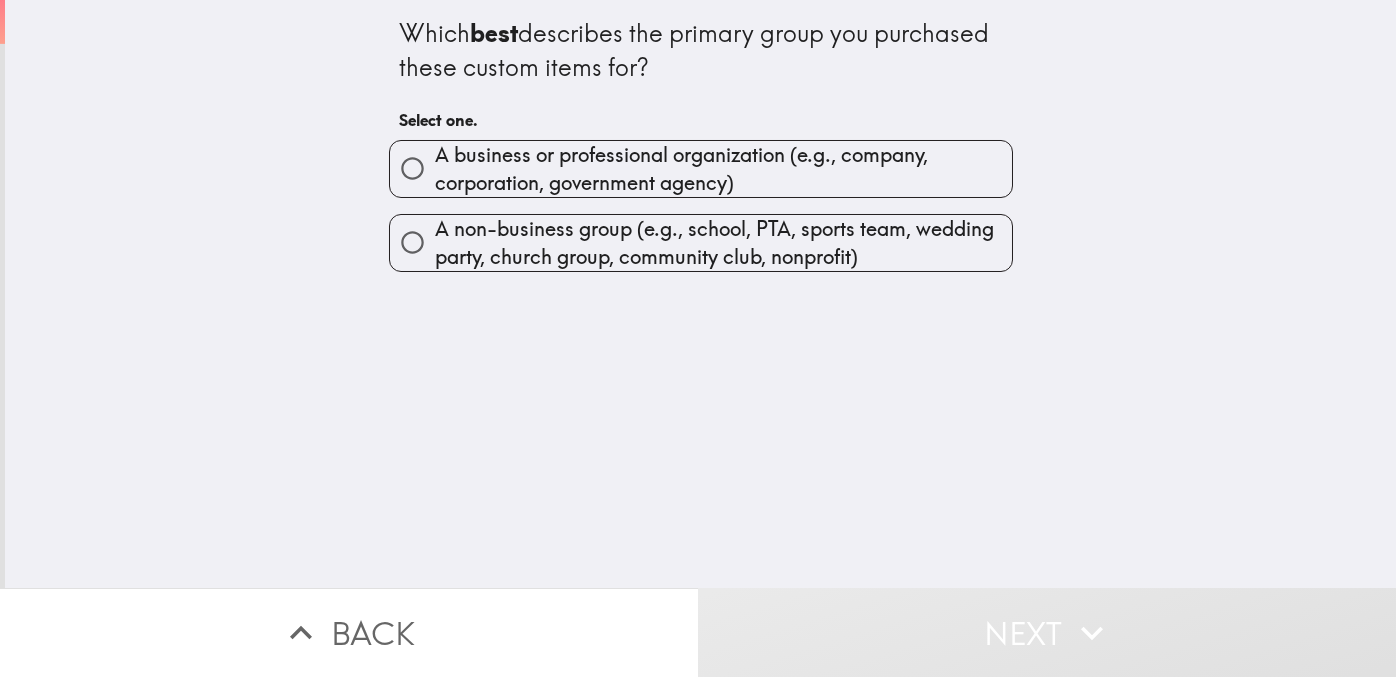 drag, startPoint x: 650, startPoint y: 161, endPoint x: 783, endPoint y: 196, distance: 137.52818 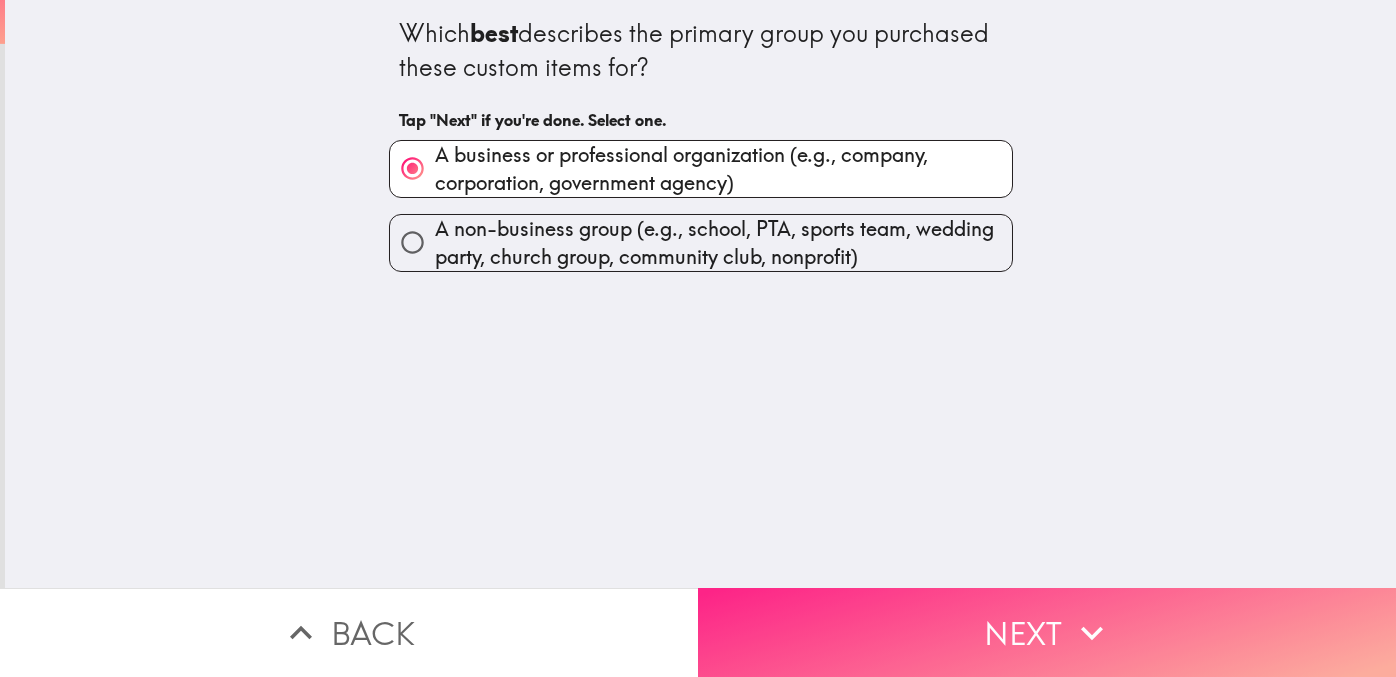 click on "Next" at bounding box center (1047, 632) 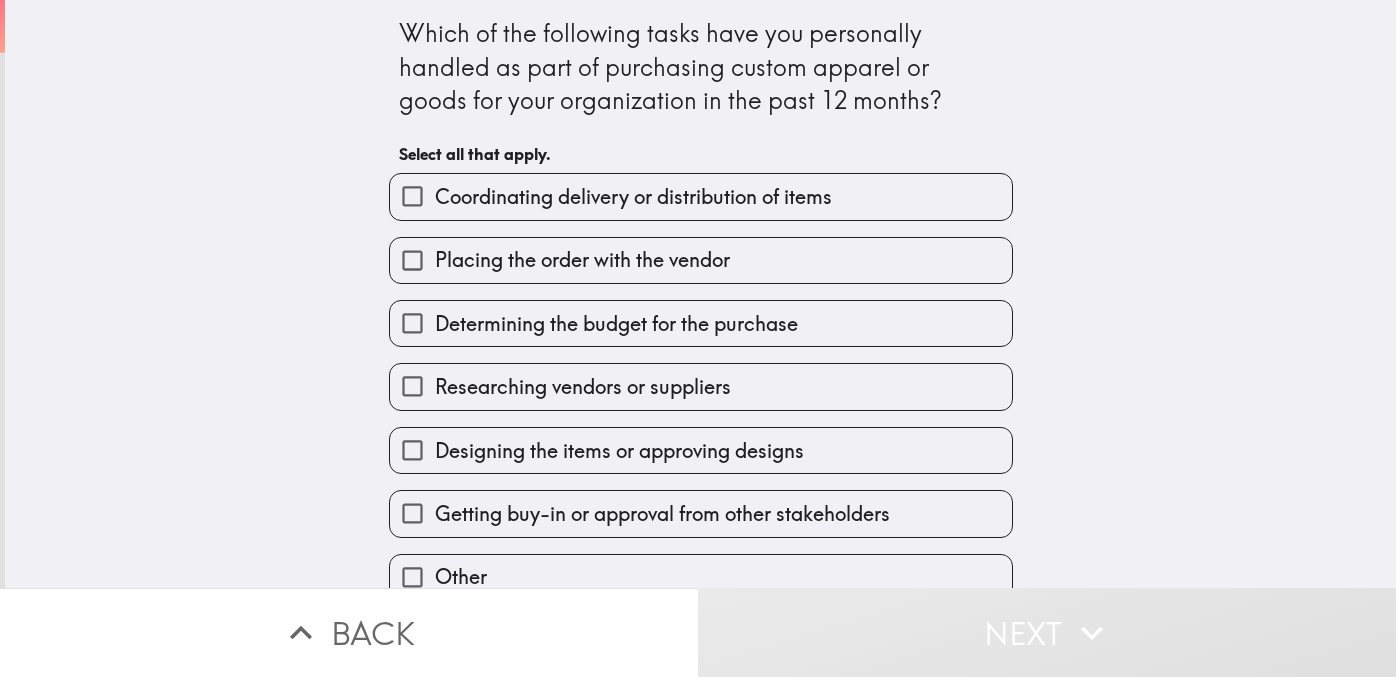 click on "Placing the order with the vendor" at bounding box center [582, 260] 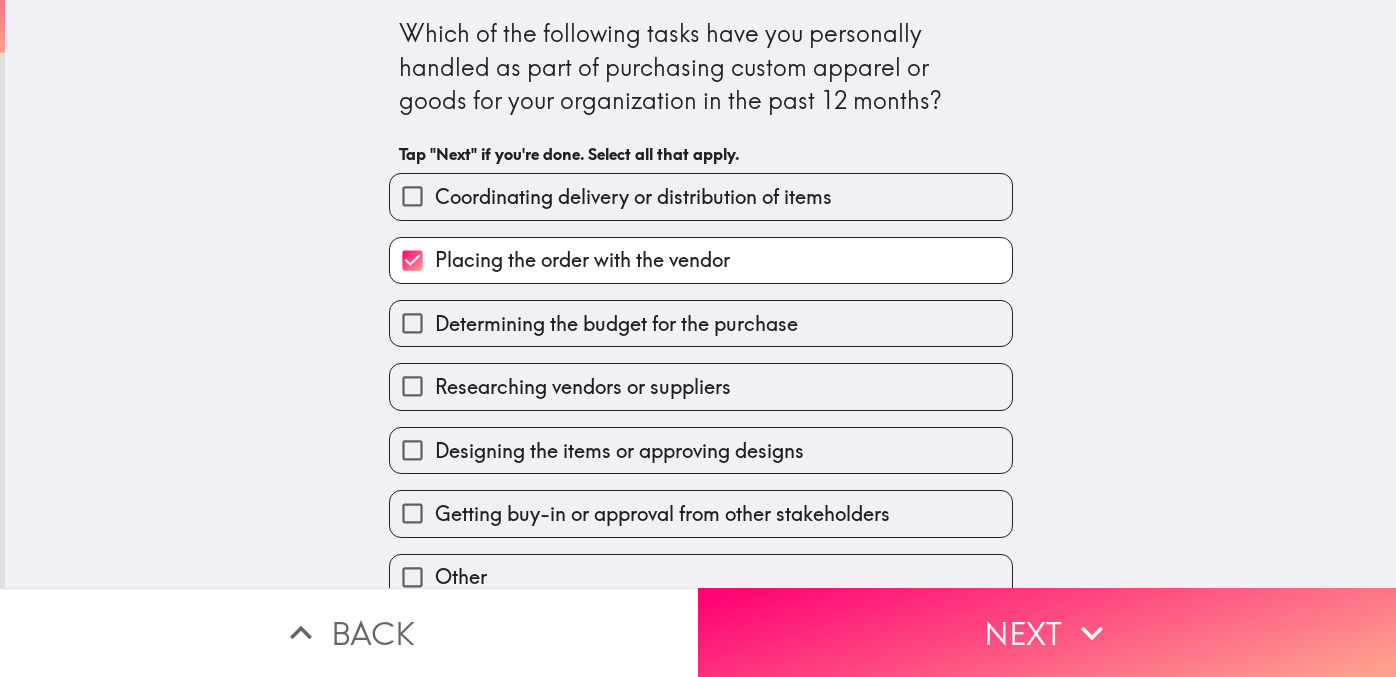 click on "Researching vendors or suppliers" at bounding box center [701, 386] 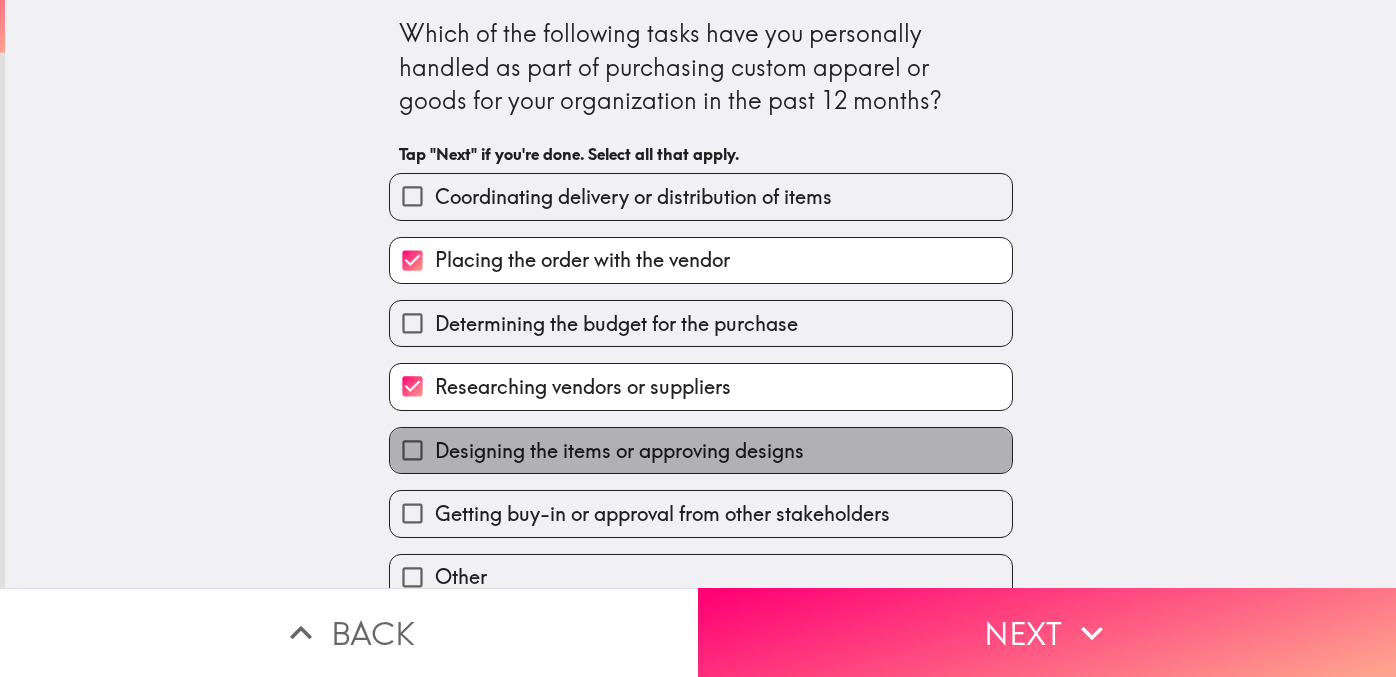 click on "Designing the items or approving designs" at bounding box center (619, 451) 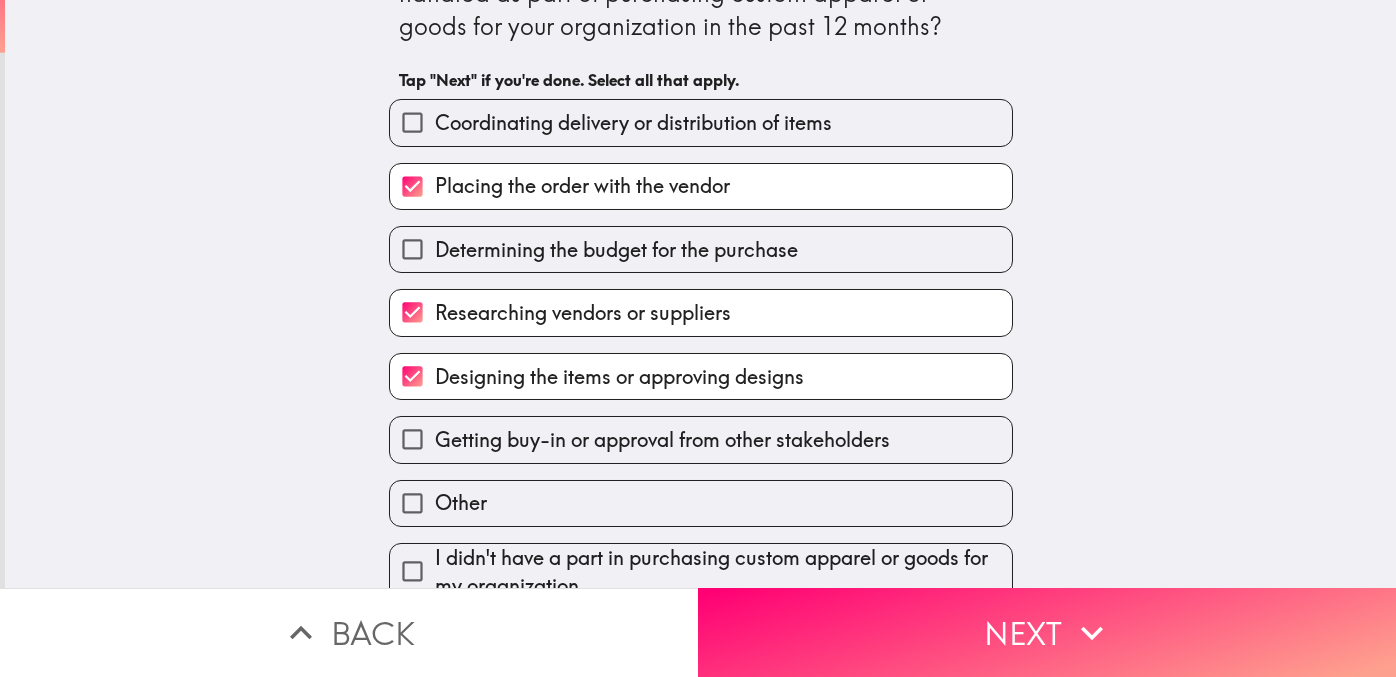 scroll, scrollTop: 147, scrollLeft: 0, axis: vertical 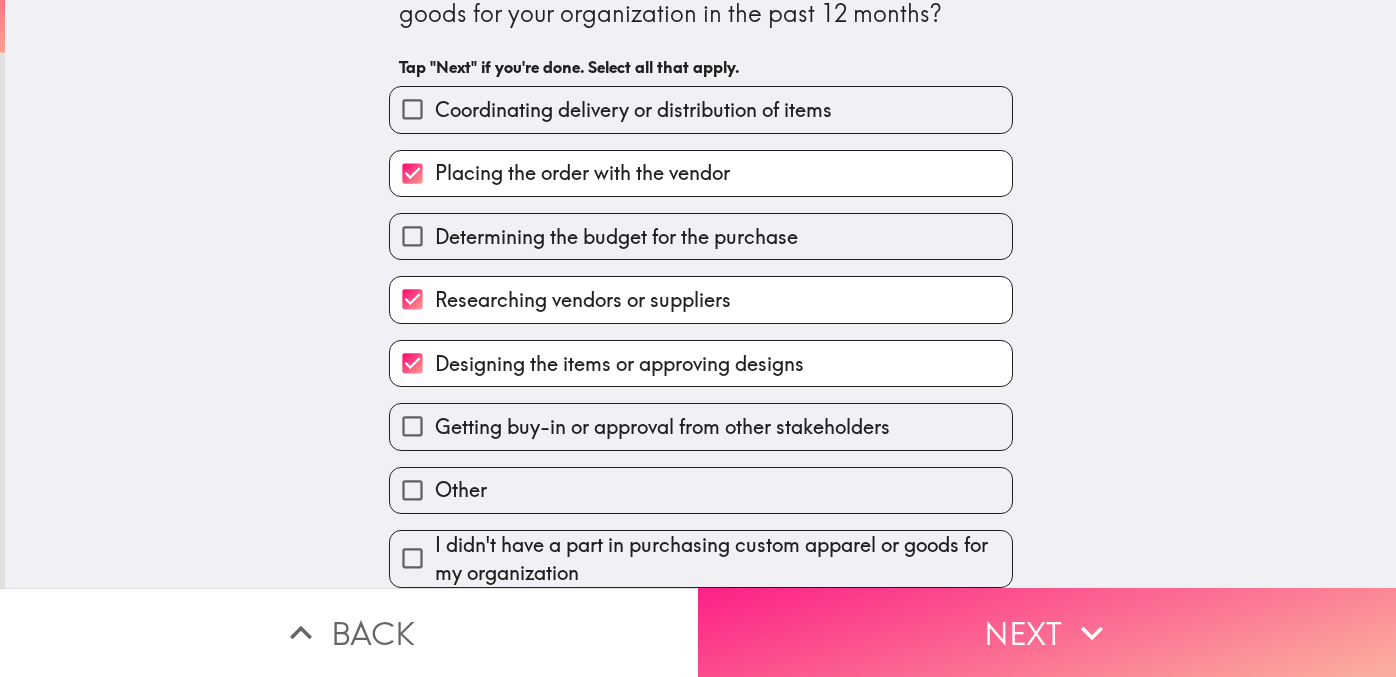 click on "Next" at bounding box center (1047, 632) 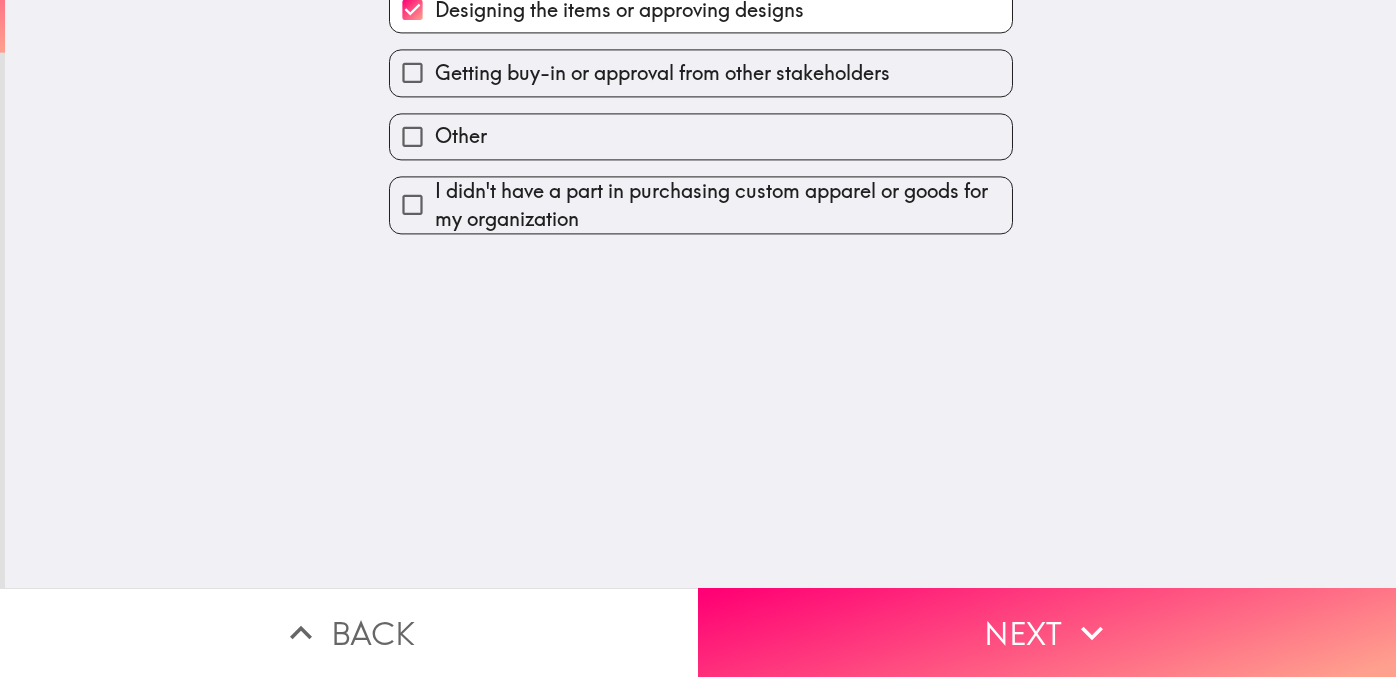 scroll, scrollTop: 0, scrollLeft: 0, axis: both 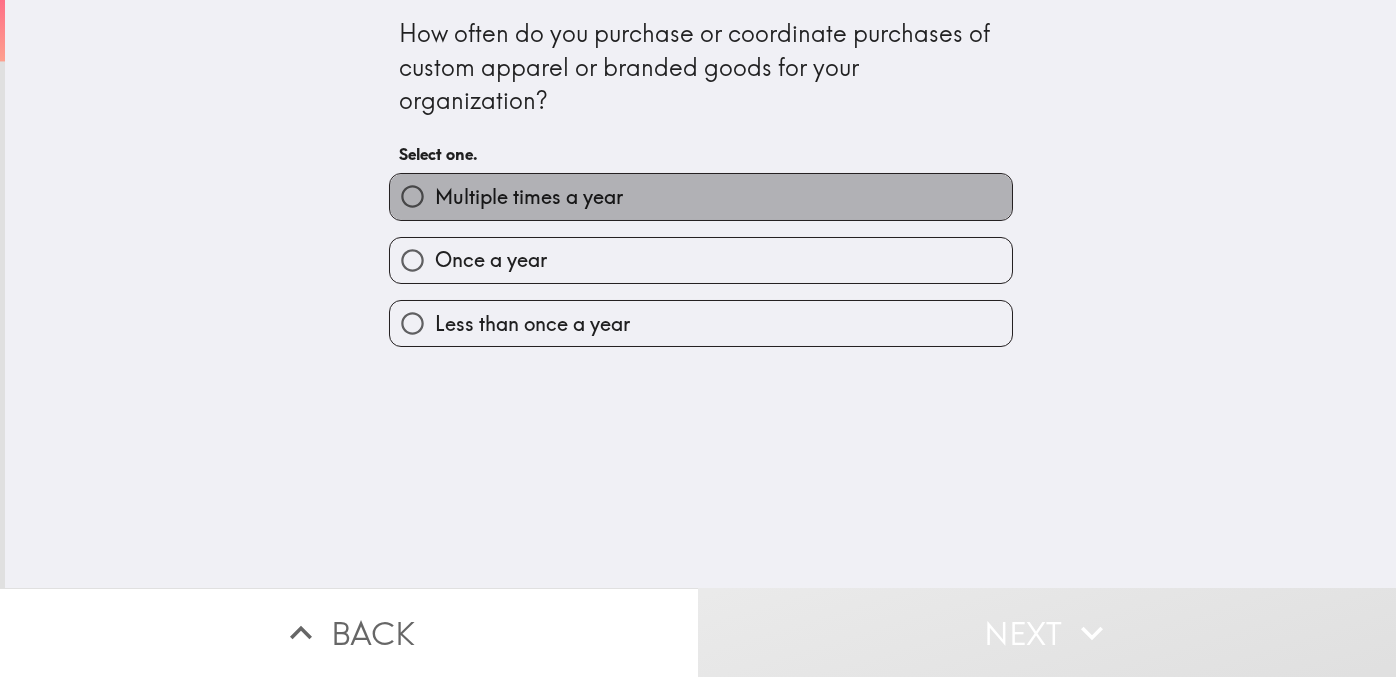 drag, startPoint x: 721, startPoint y: 209, endPoint x: 933, endPoint y: 367, distance: 264.4012 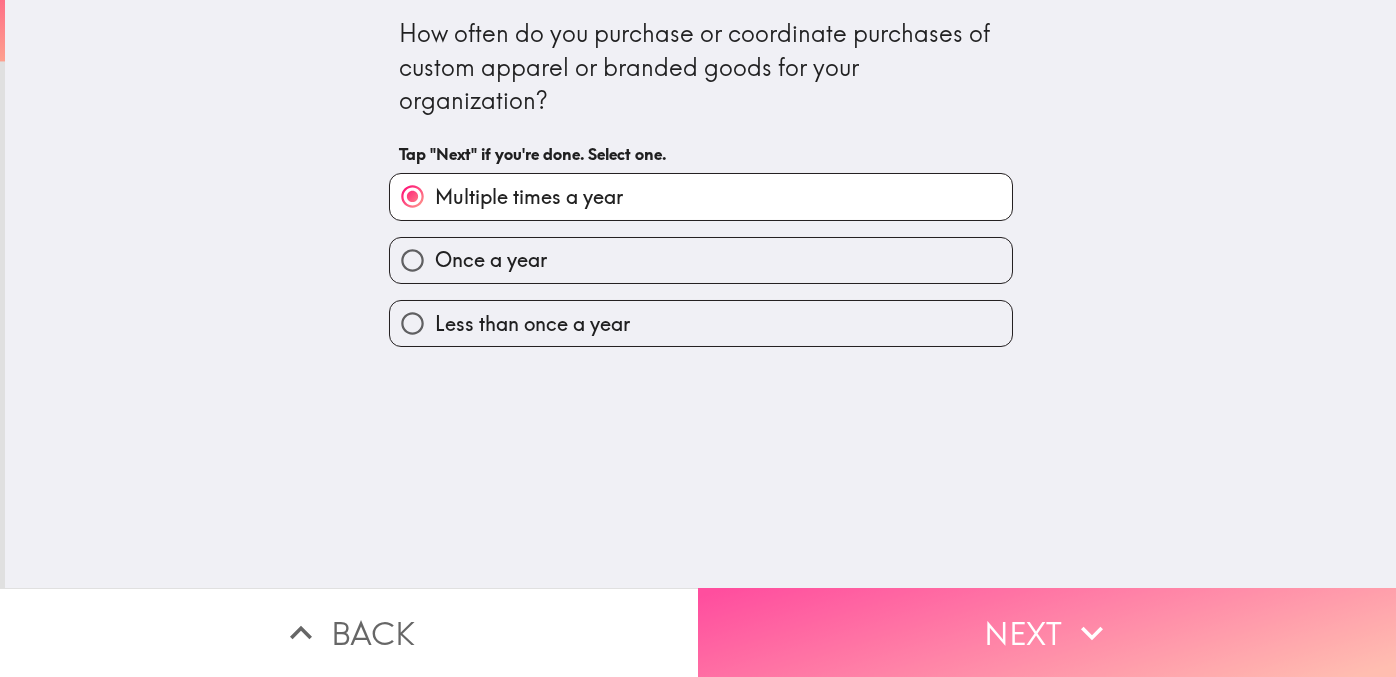 click on "Next" at bounding box center [1047, 632] 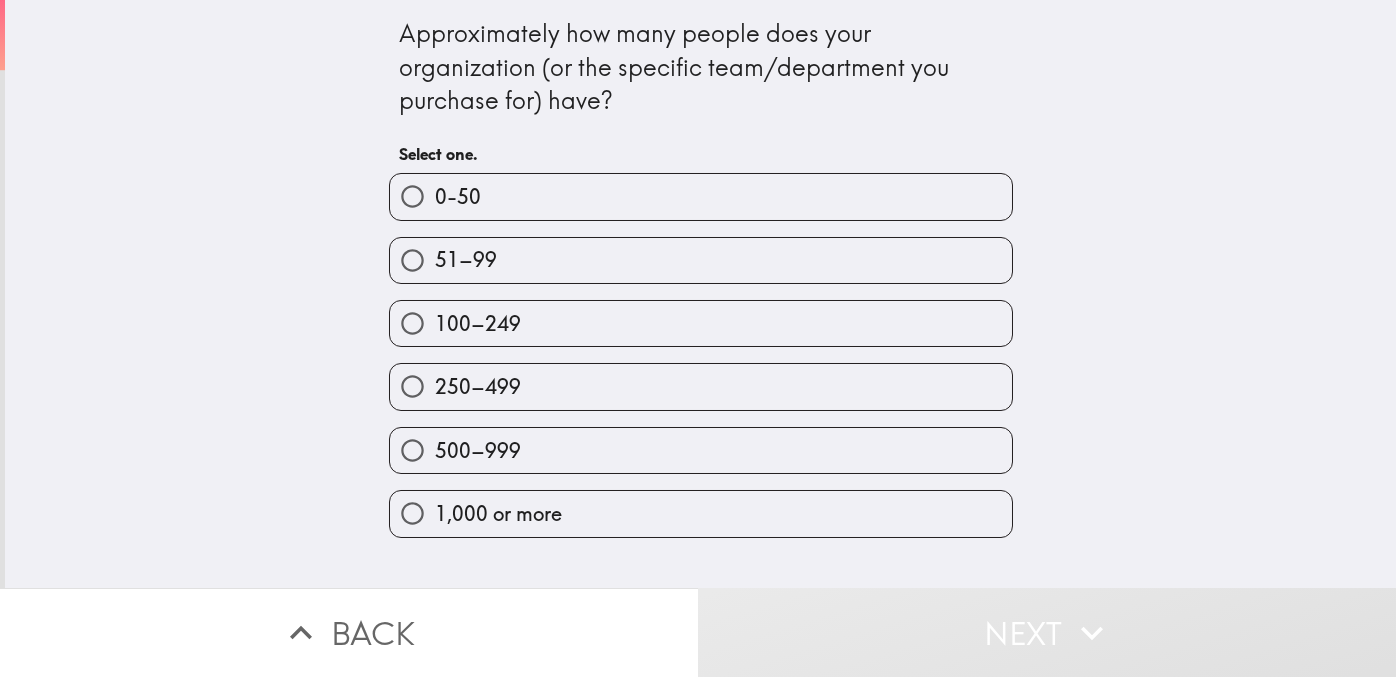 click on "51–99" at bounding box center [701, 260] 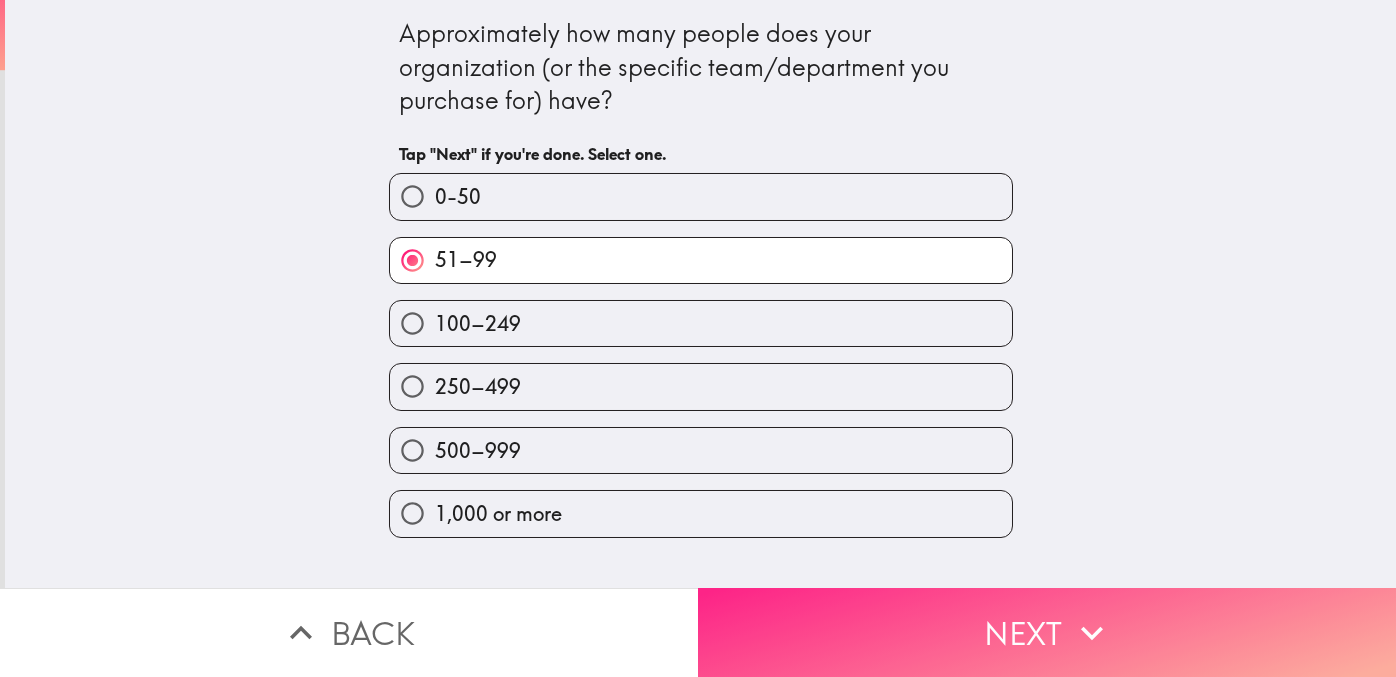 click on "Next" at bounding box center [1047, 632] 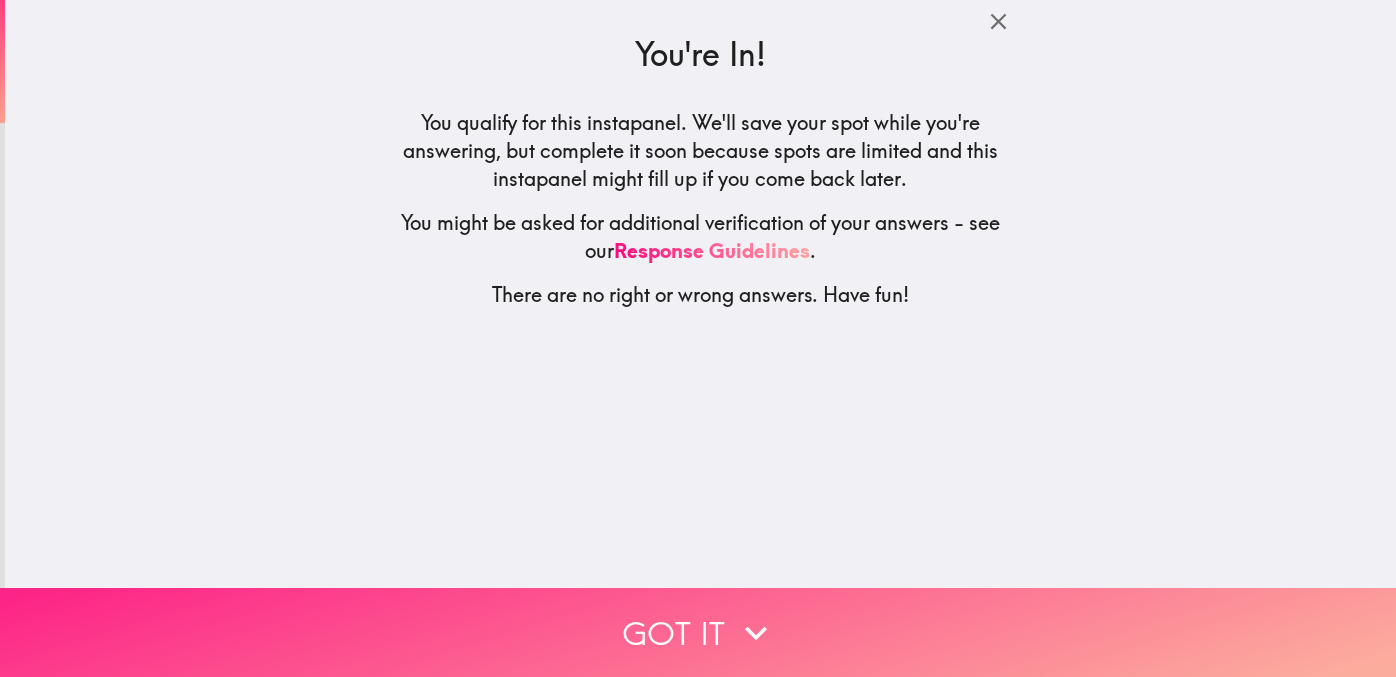 drag, startPoint x: 748, startPoint y: 622, endPoint x: 908, endPoint y: 624, distance: 160.0125 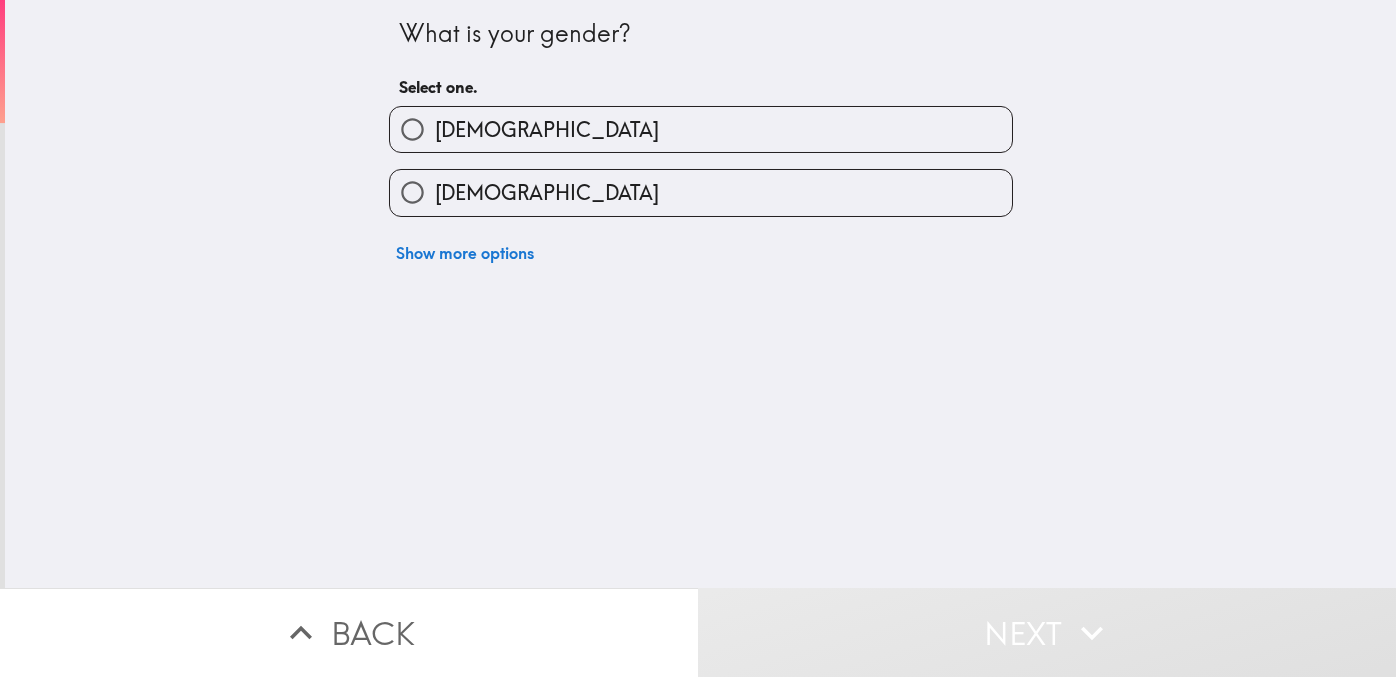 drag, startPoint x: 568, startPoint y: 149, endPoint x: 758, endPoint y: 212, distance: 200.17242 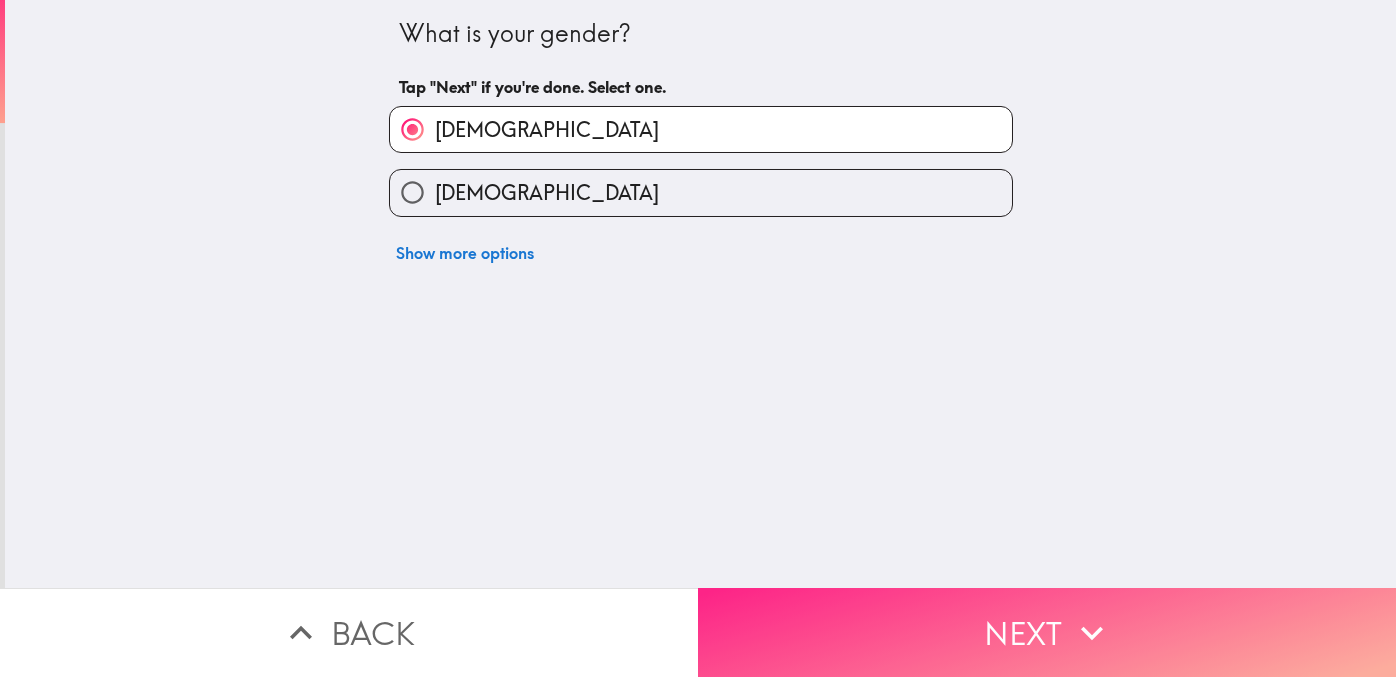 click on "Next" at bounding box center (1047, 632) 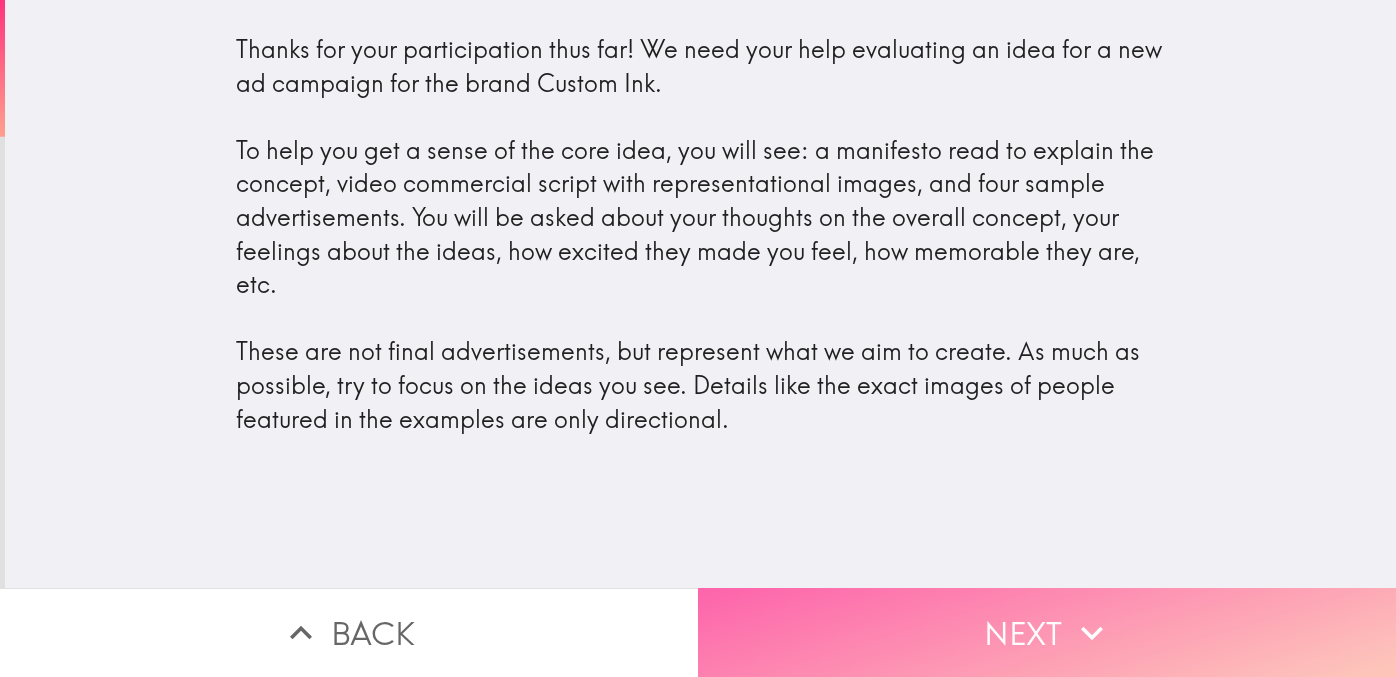 click on "Next" at bounding box center (1047, 632) 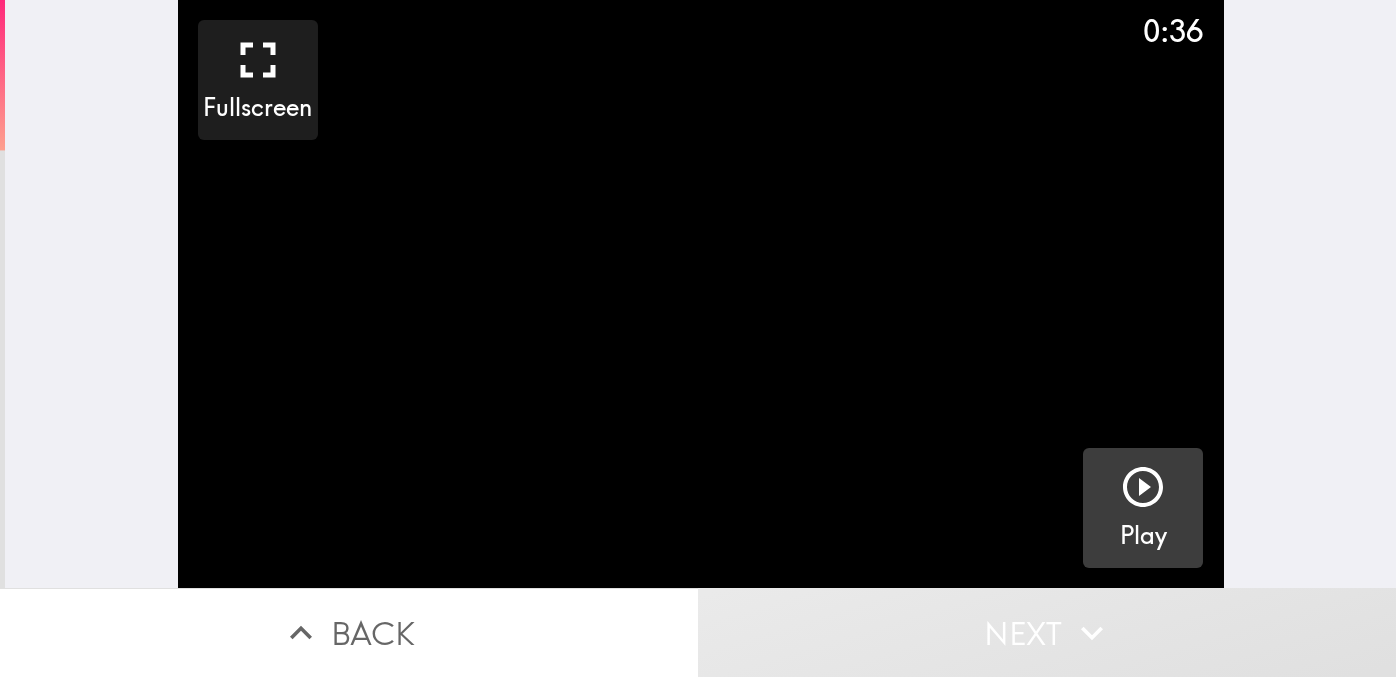 drag, startPoint x: 1132, startPoint y: 498, endPoint x: 1111, endPoint y: 510, distance: 24.186773 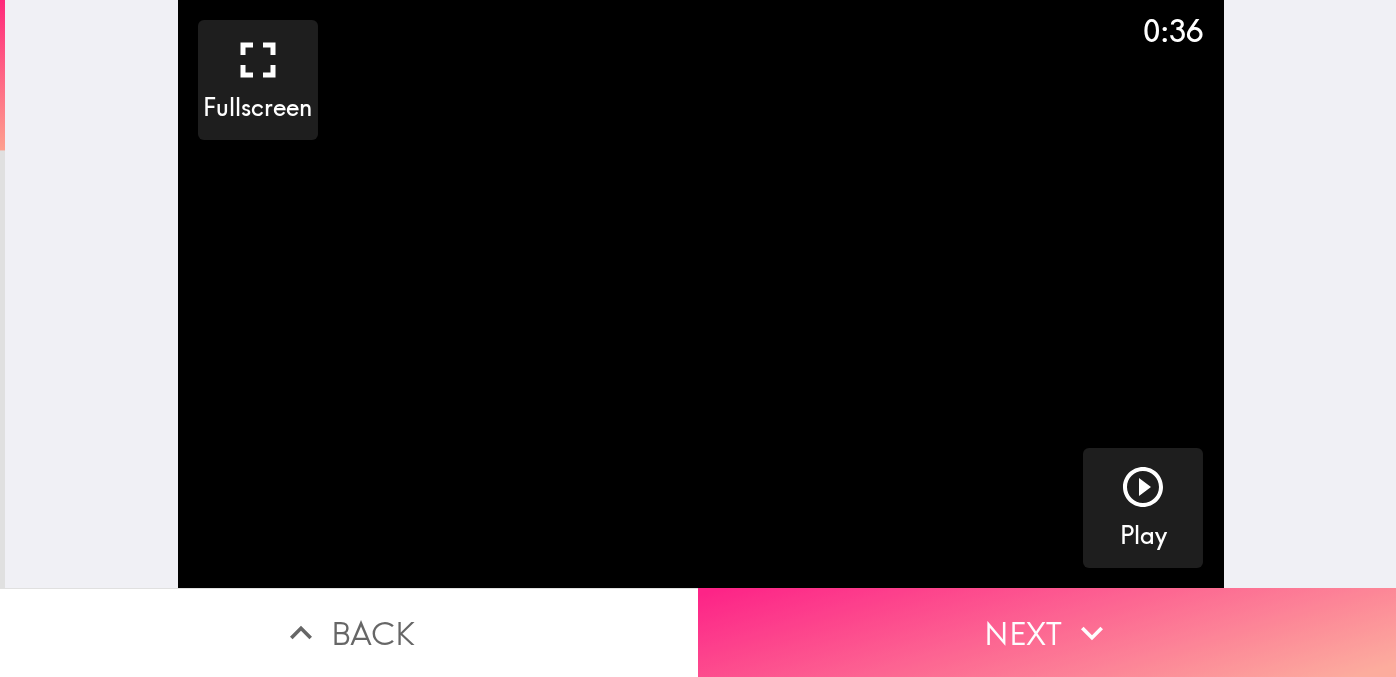 click on "Next" at bounding box center (1047, 632) 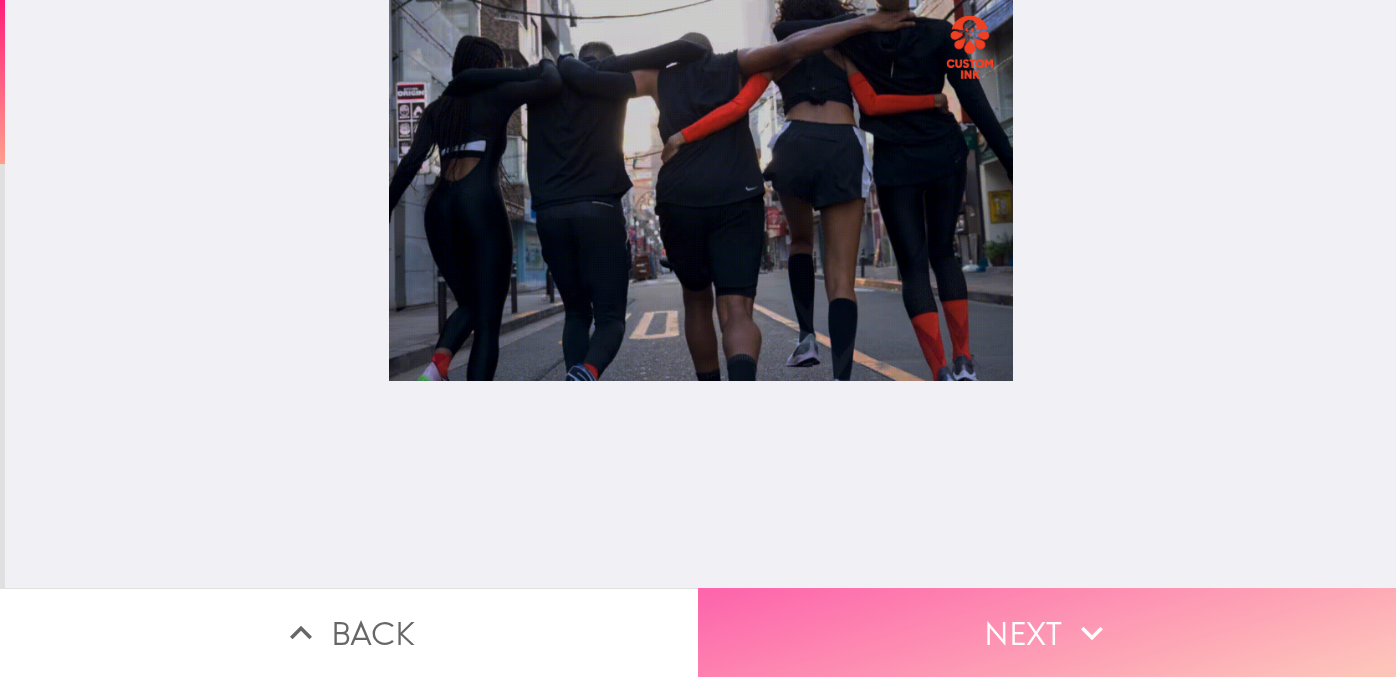 click on "Next" at bounding box center (1047, 632) 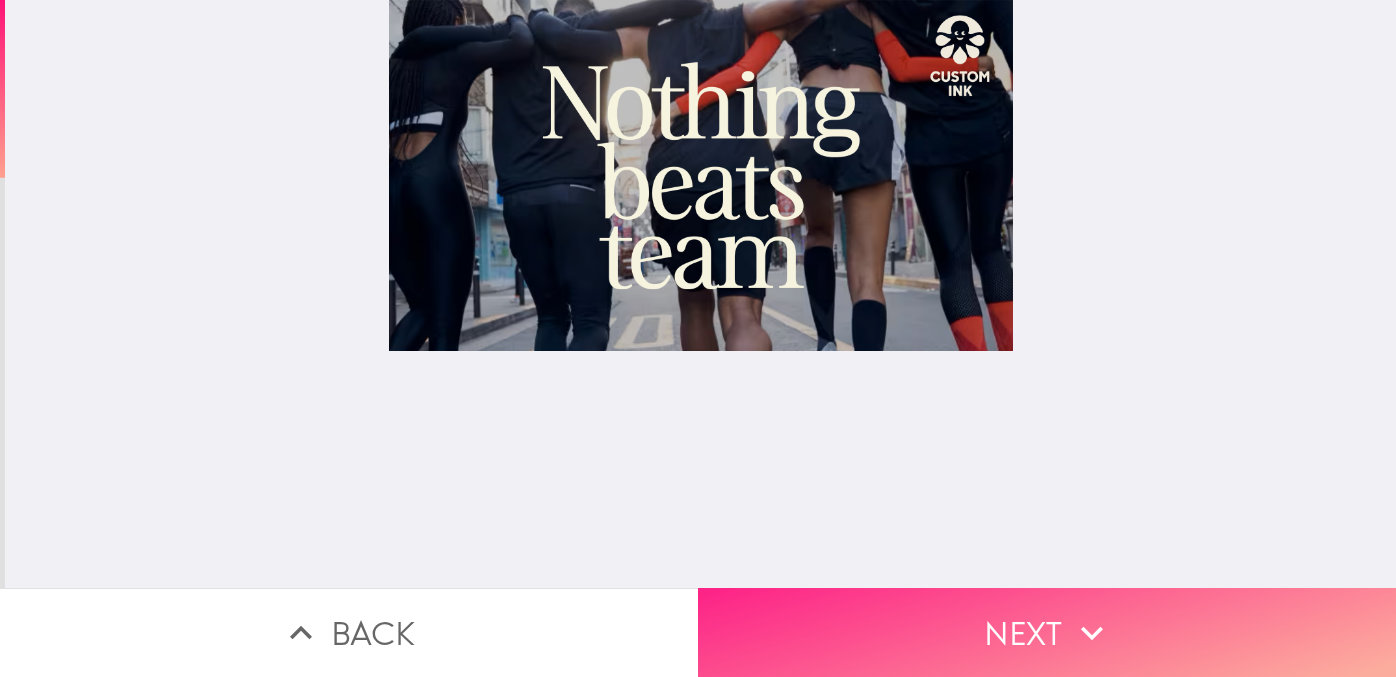 click on "Next" at bounding box center [1047, 632] 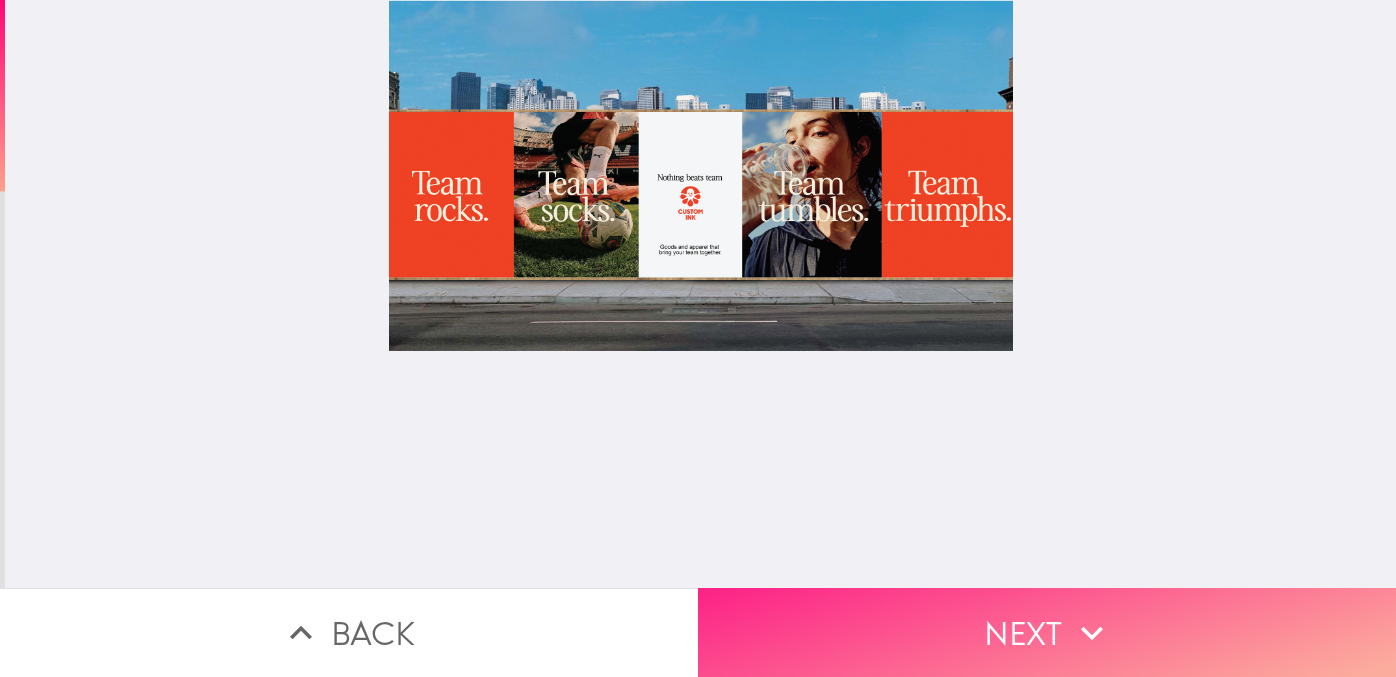 click on "Next" at bounding box center [1047, 632] 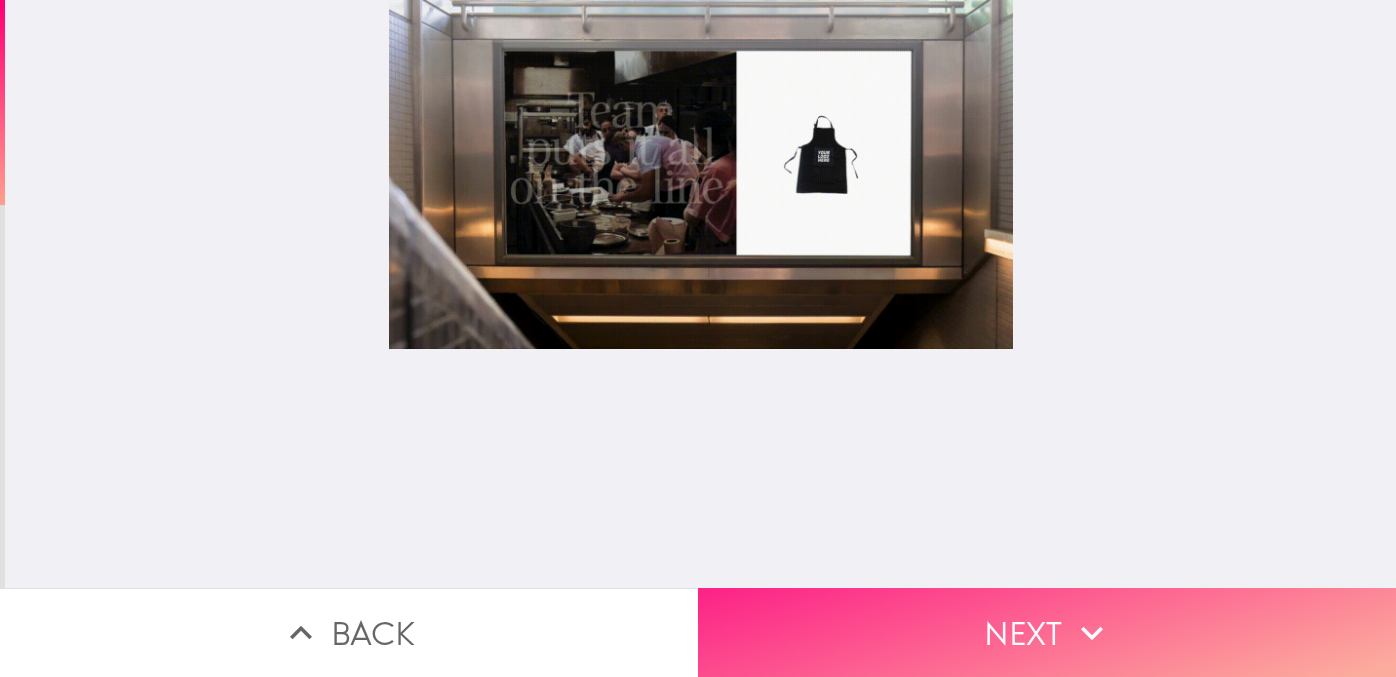 click on "Next" at bounding box center [1047, 632] 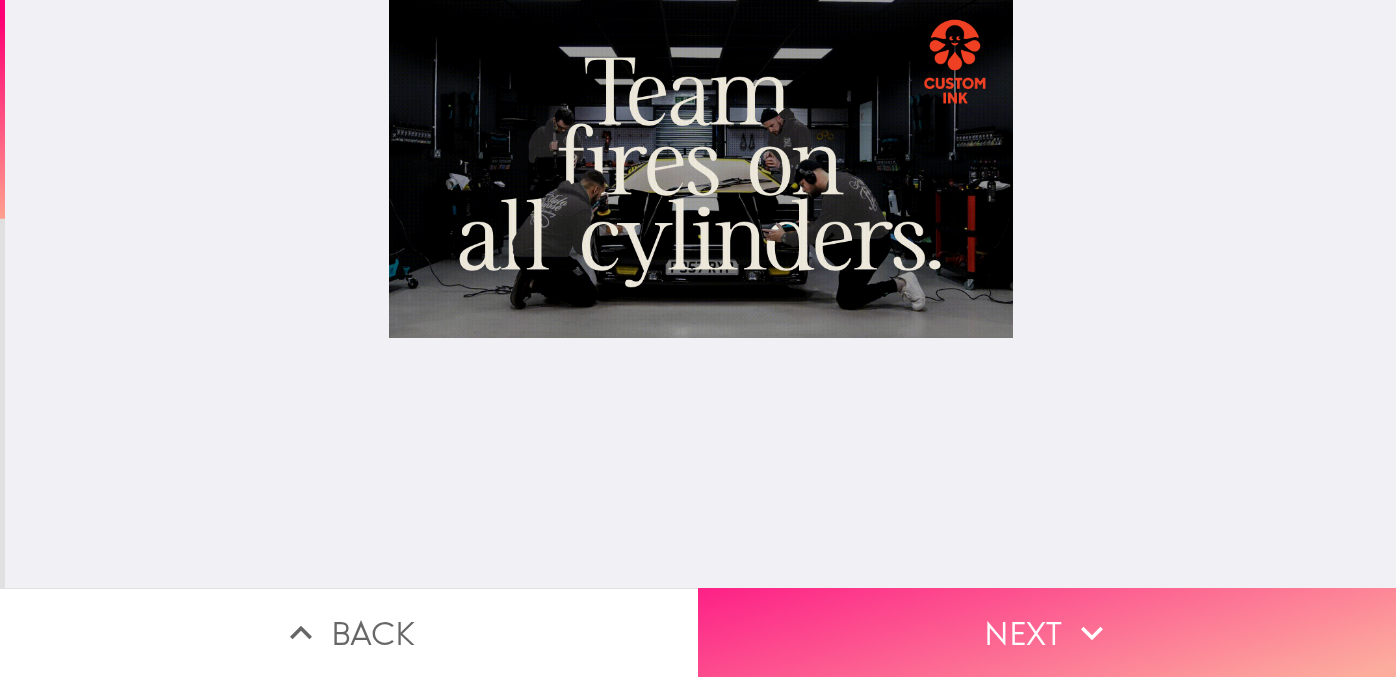 click on "Next" at bounding box center [1047, 632] 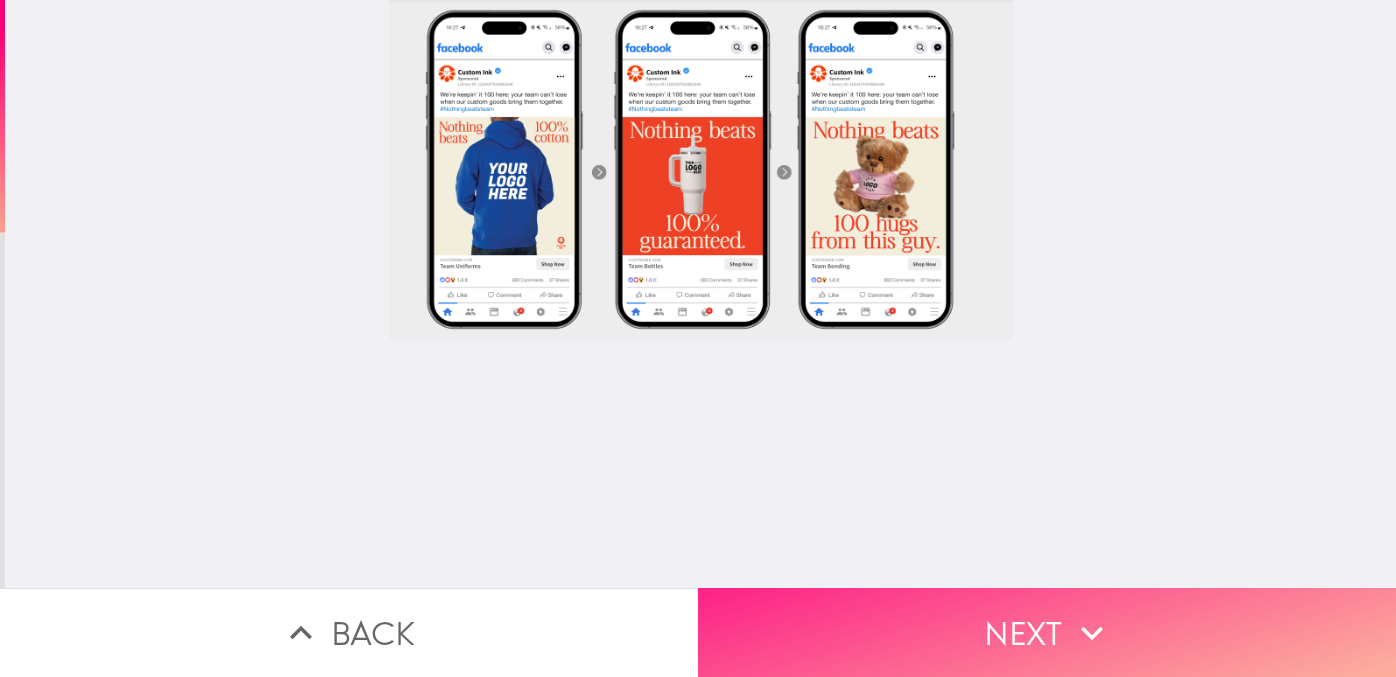 click on "Next" at bounding box center (1047, 632) 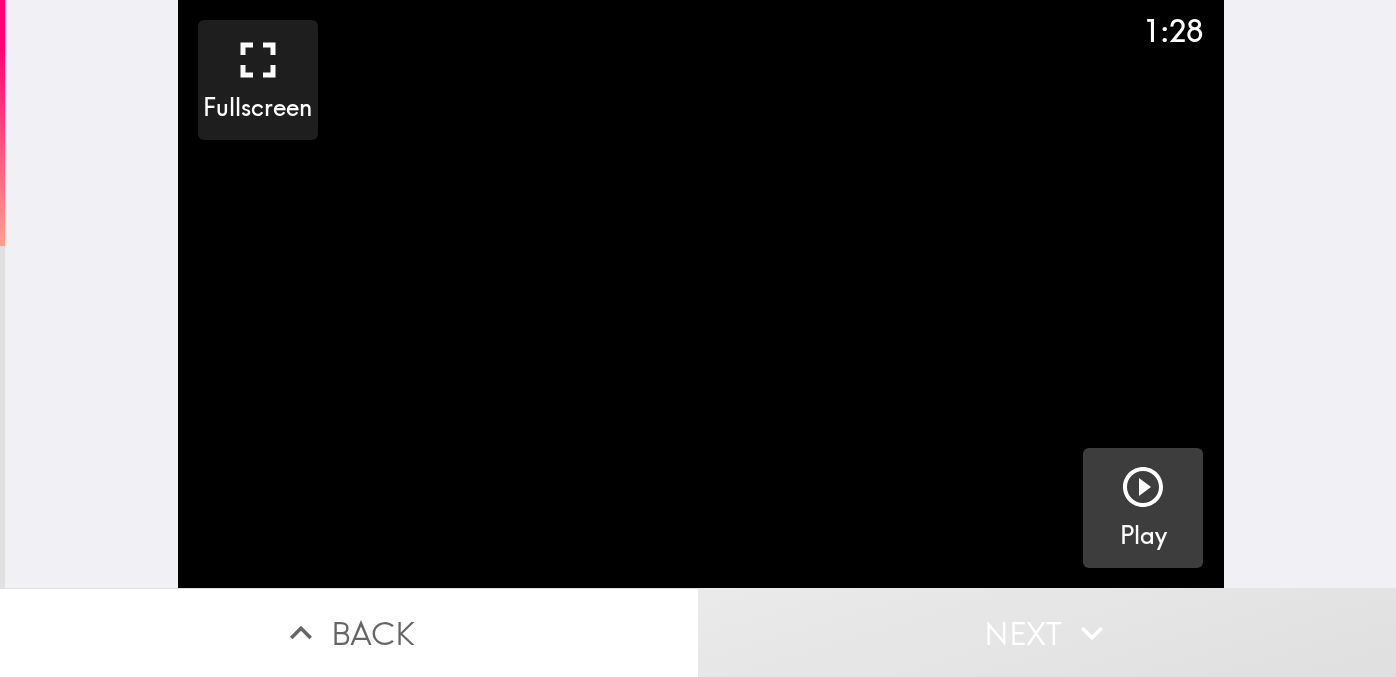 click 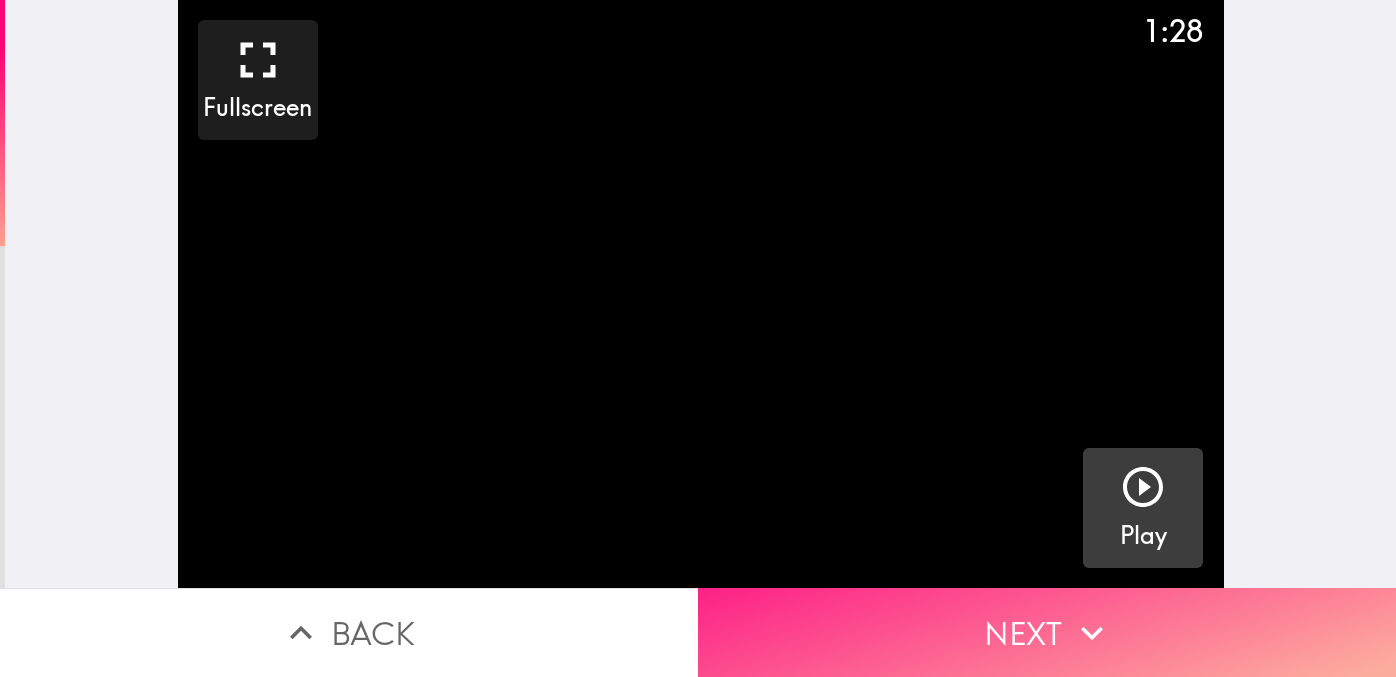click on "Next" at bounding box center [1047, 632] 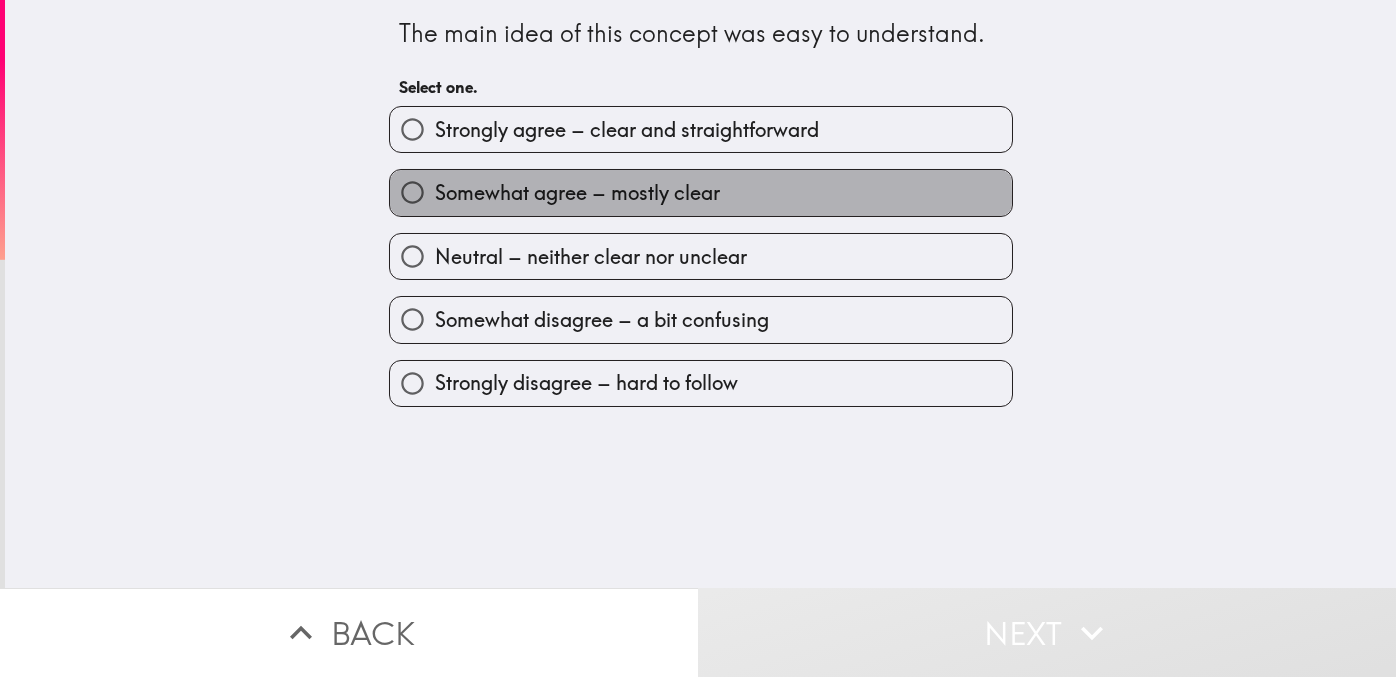 click on "Somewhat agree – mostly clear" at bounding box center [577, 193] 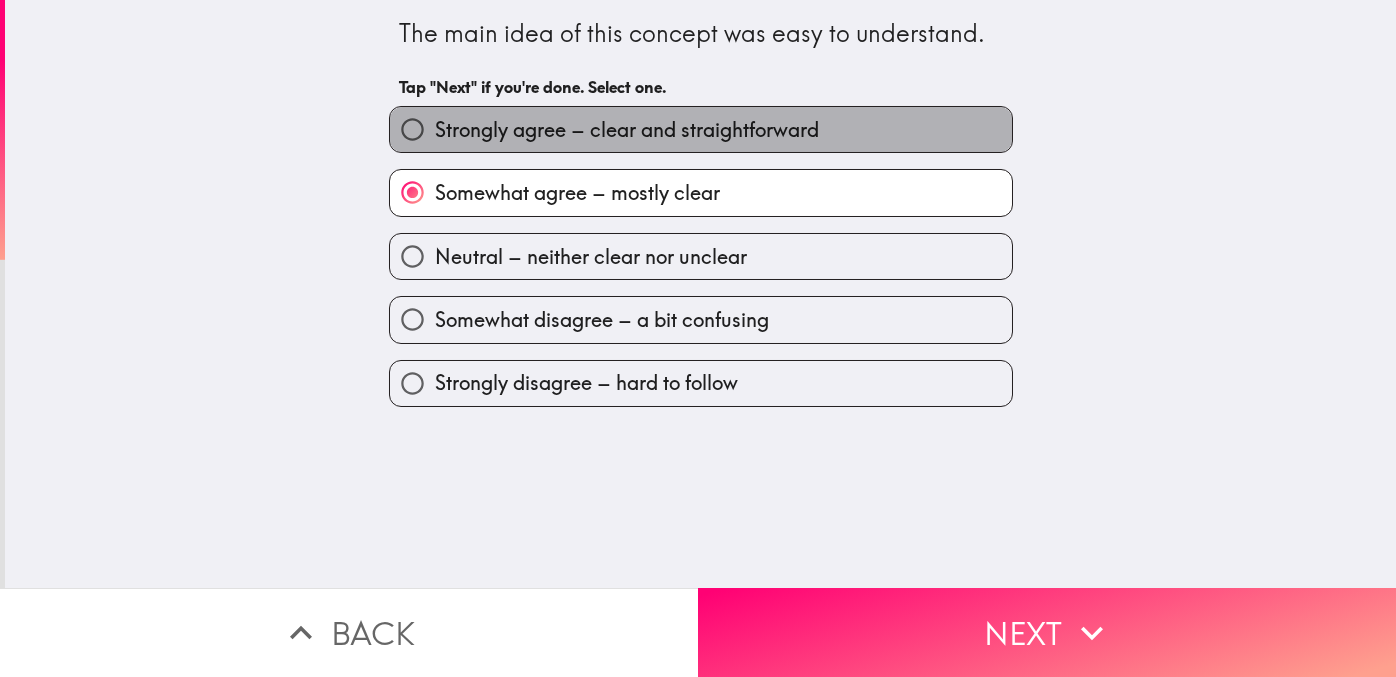drag, startPoint x: 560, startPoint y: 122, endPoint x: 685, endPoint y: 185, distance: 139.97858 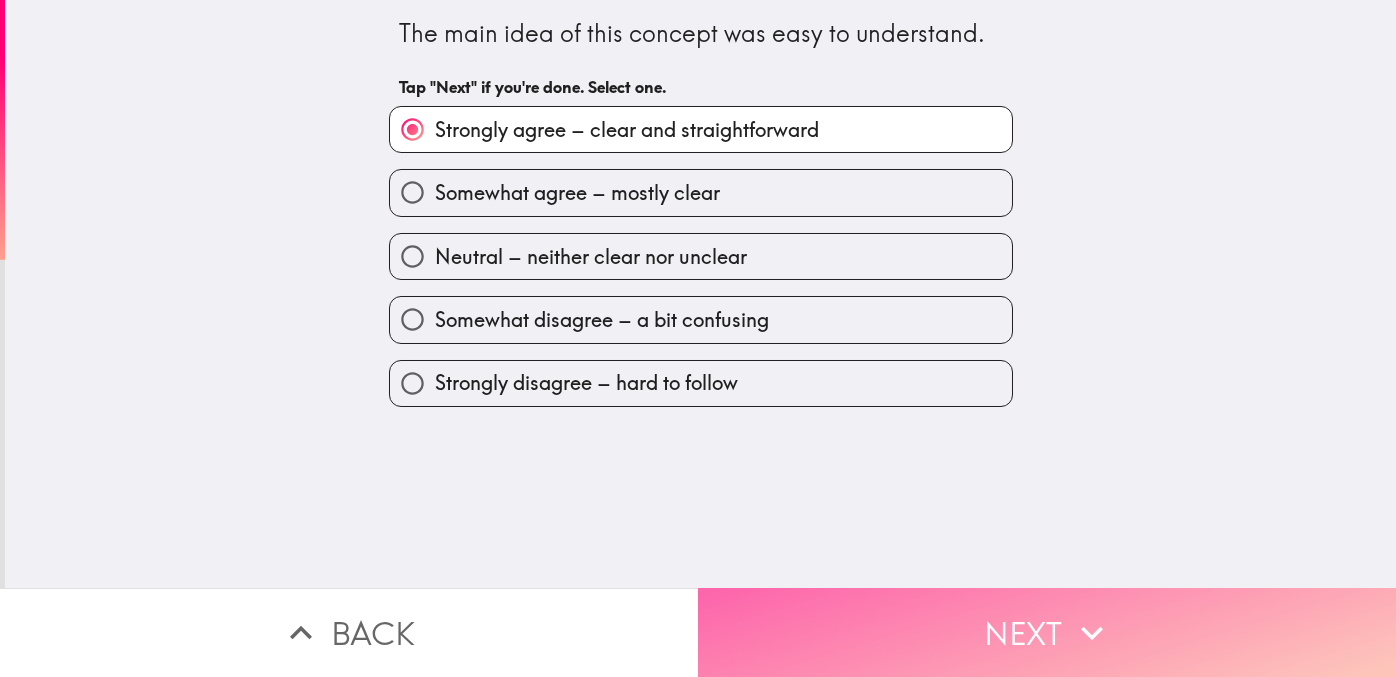 click on "Next" at bounding box center (1047, 632) 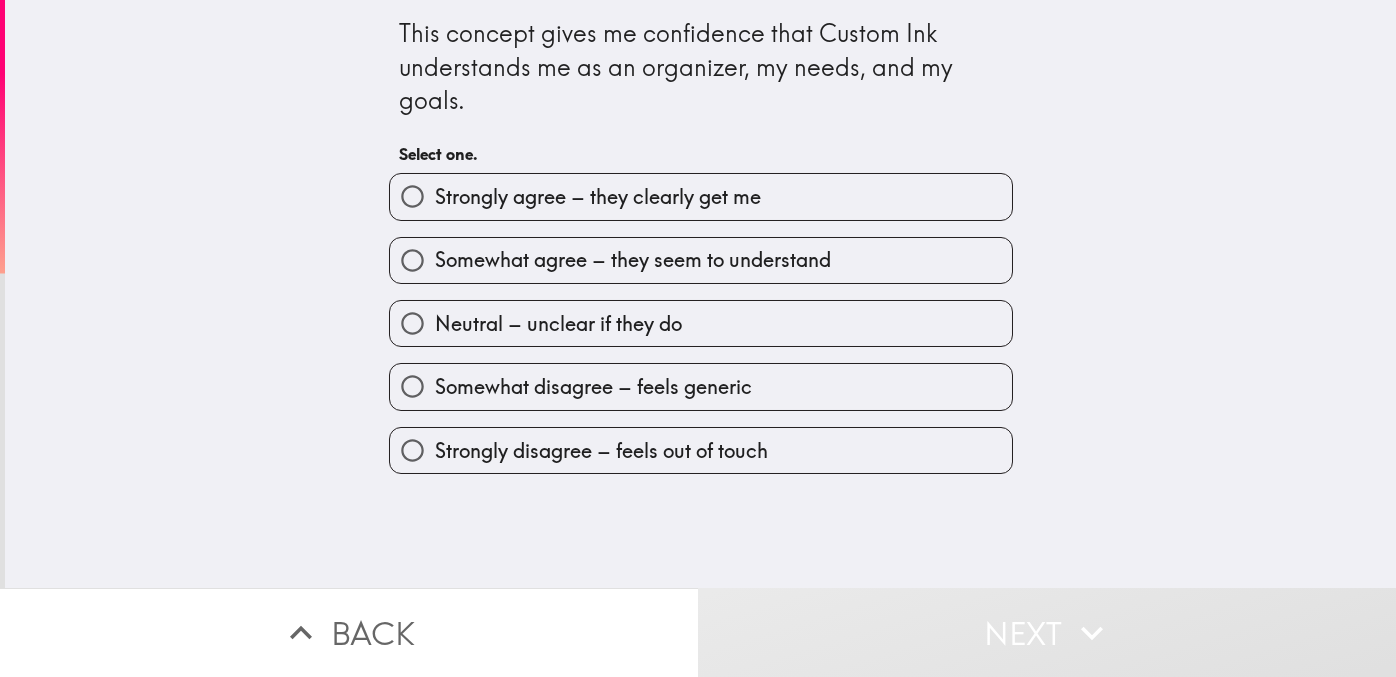 click on "Somewhat agree – they seem to understand" at bounding box center (633, 260) 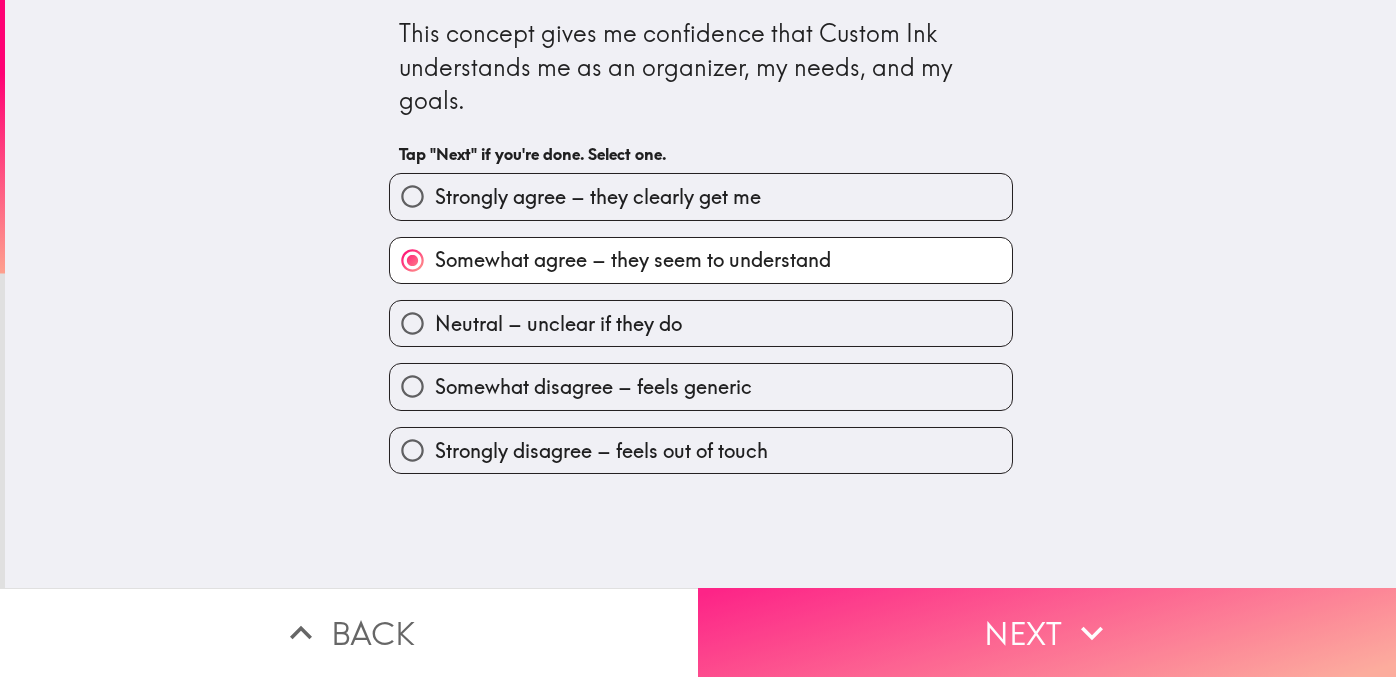 click on "Next" at bounding box center (1047, 632) 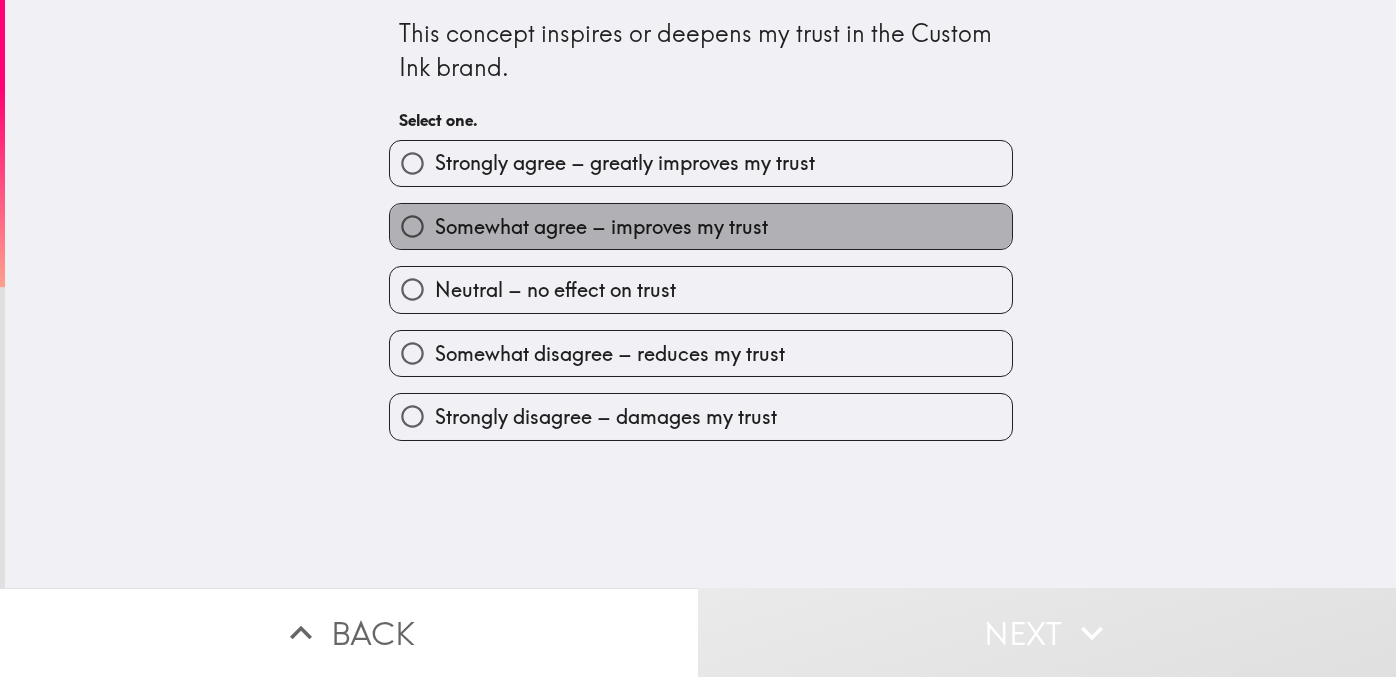 drag, startPoint x: 595, startPoint y: 235, endPoint x: 743, endPoint y: 274, distance: 153.05228 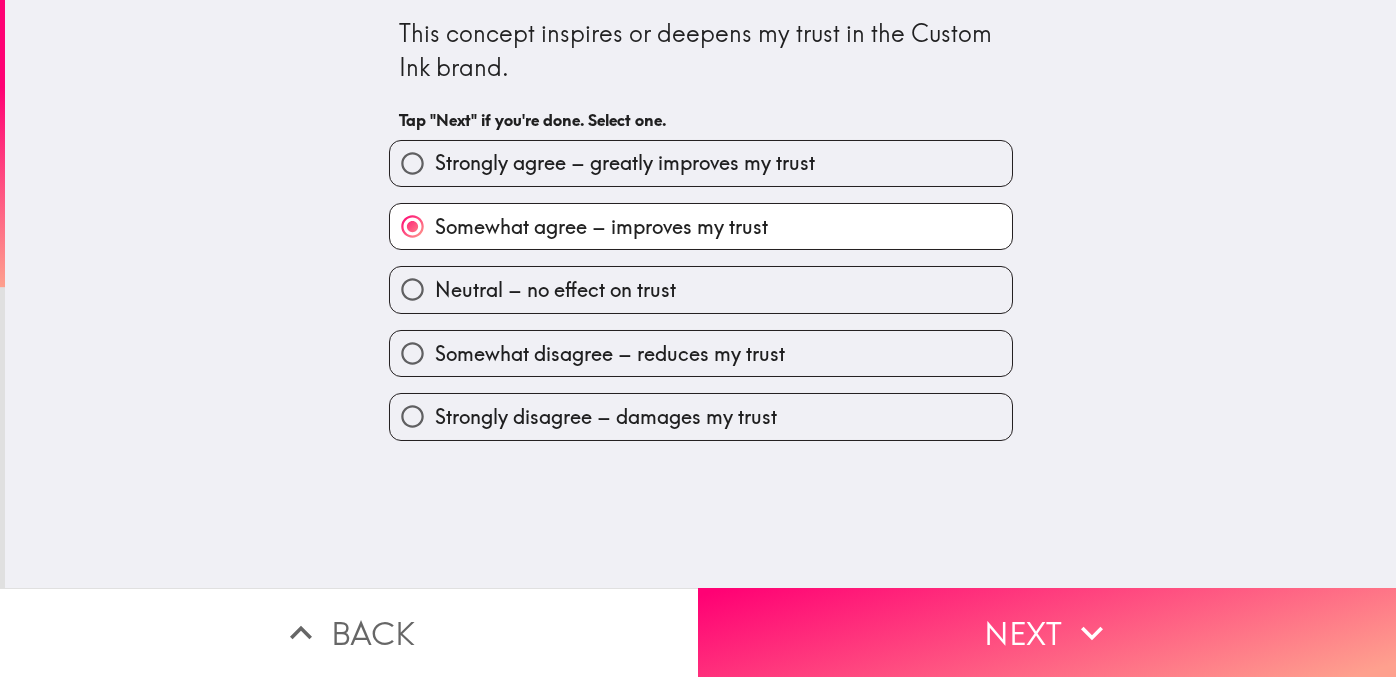drag, startPoint x: 1024, startPoint y: 632, endPoint x: 908, endPoint y: 550, distance: 142.05632 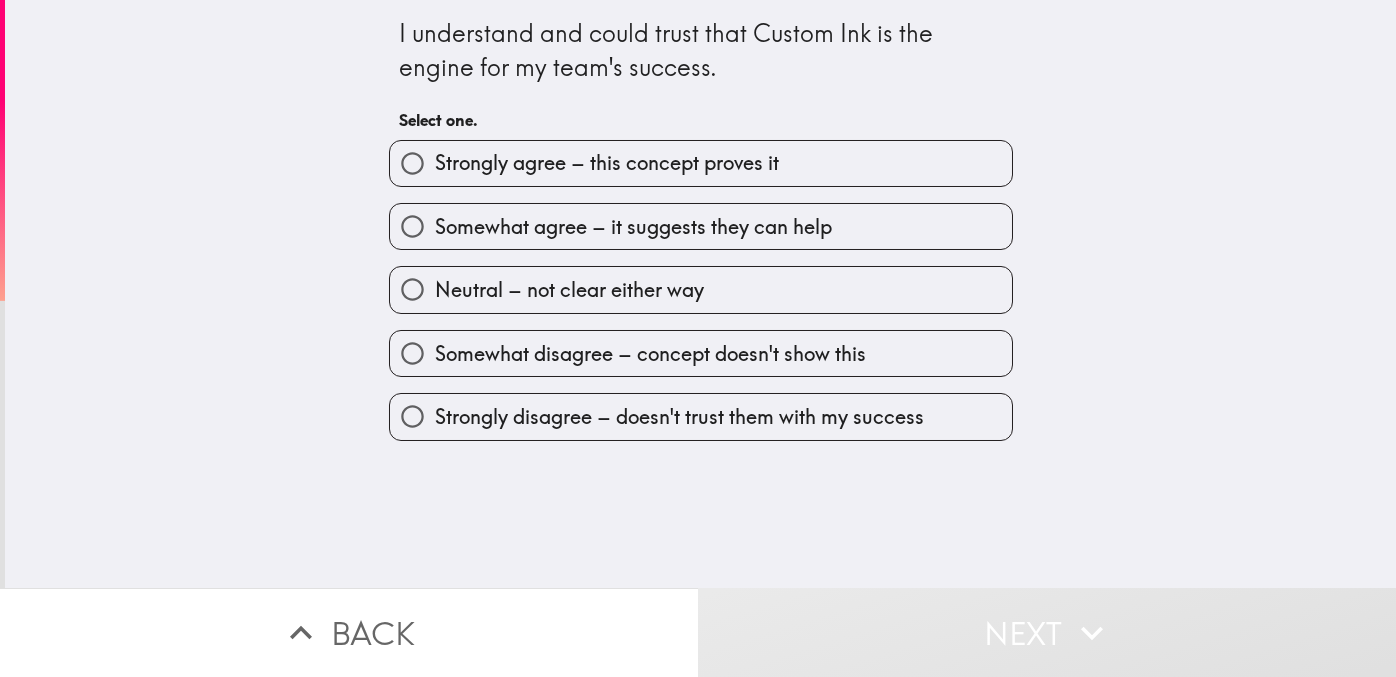 click on "Strongly agree – this concept proves it" at bounding box center (607, 163) 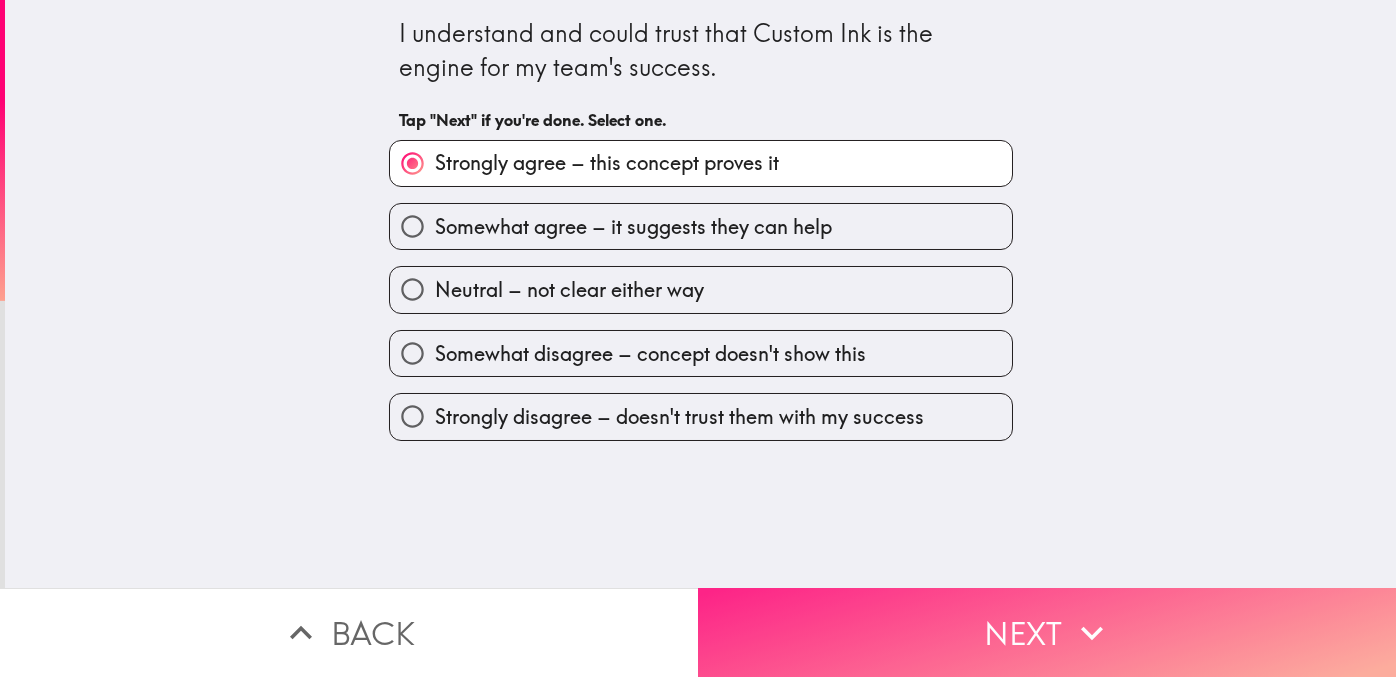click on "Next" at bounding box center (1047, 632) 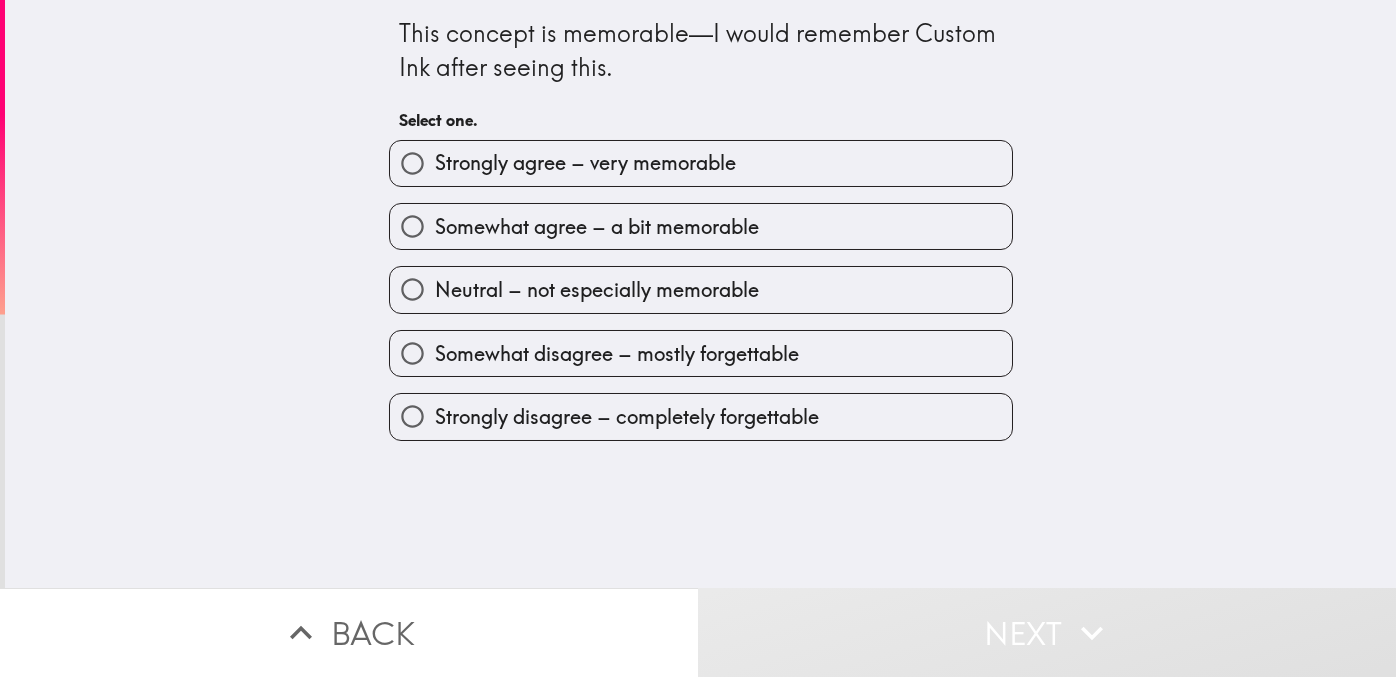 drag, startPoint x: 638, startPoint y: 237, endPoint x: 687, endPoint y: 265, distance: 56.435802 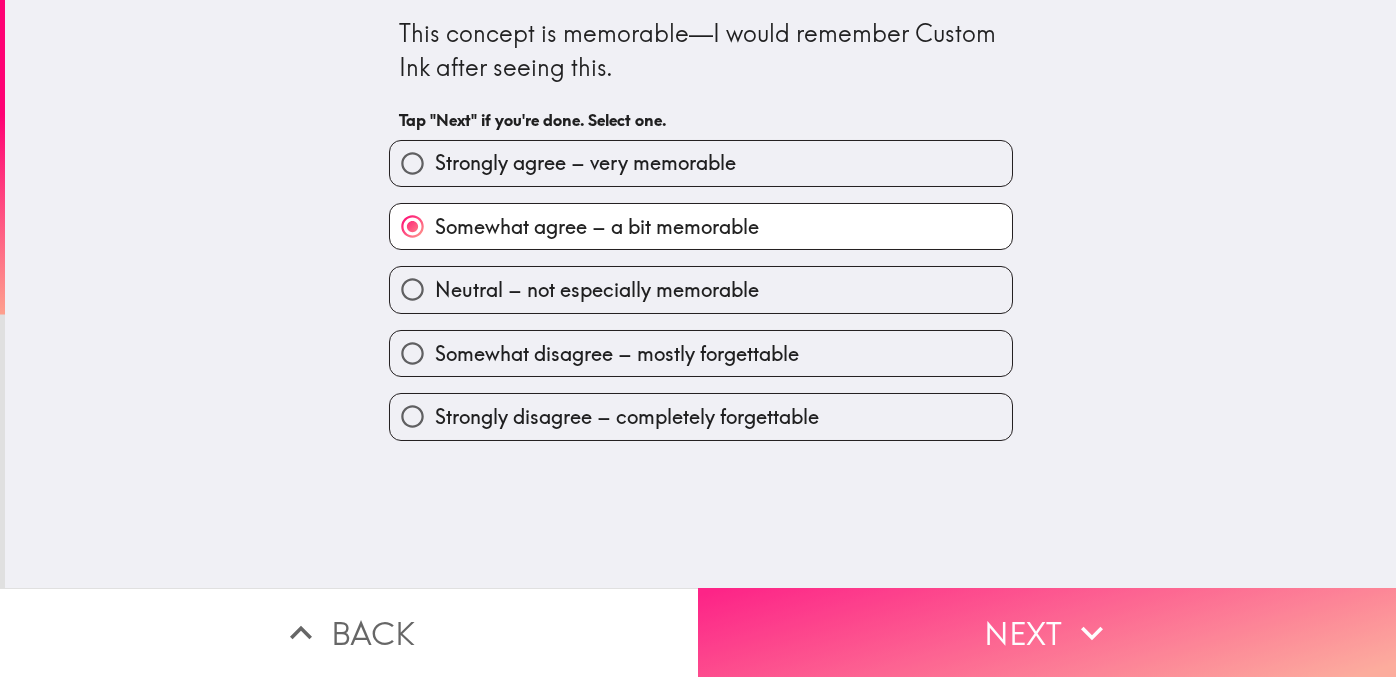 drag, startPoint x: 962, startPoint y: 626, endPoint x: 916, endPoint y: 600, distance: 52.83938 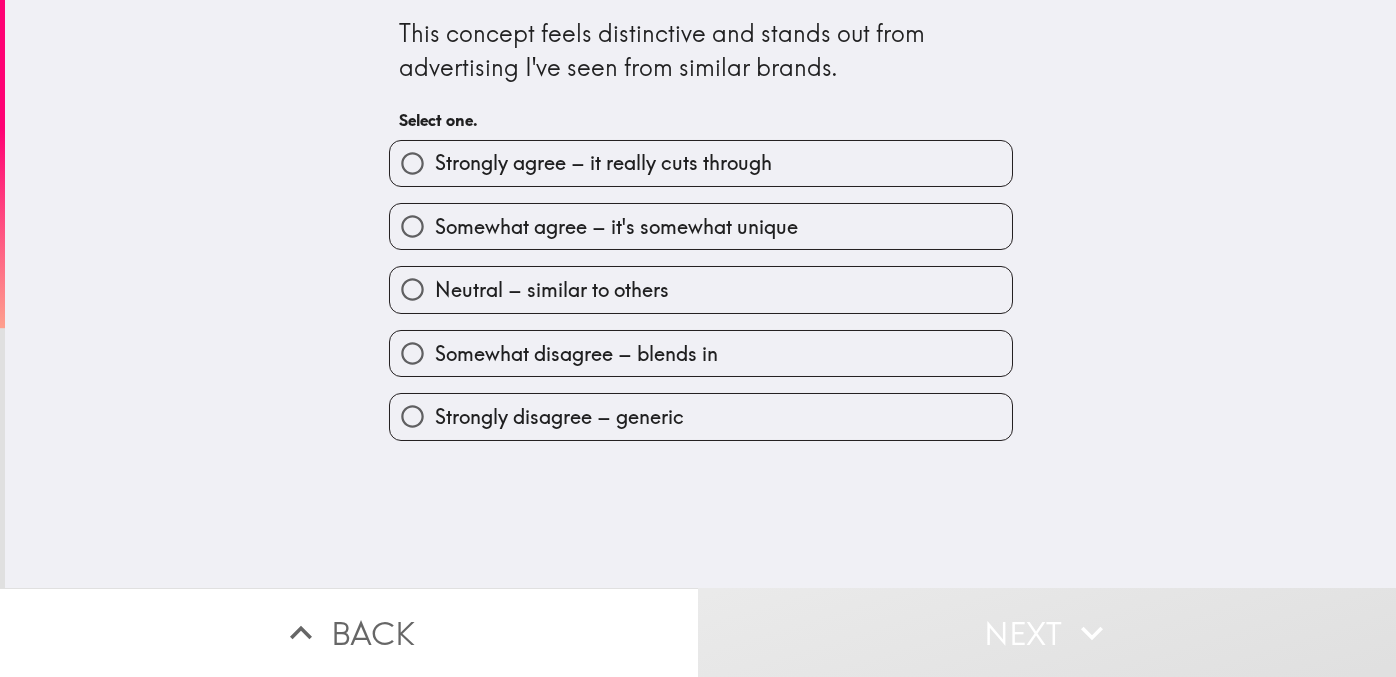 drag, startPoint x: 683, startPoint y: 233, endPoint x: 767, endPoint y: 271, distance: 92.19544 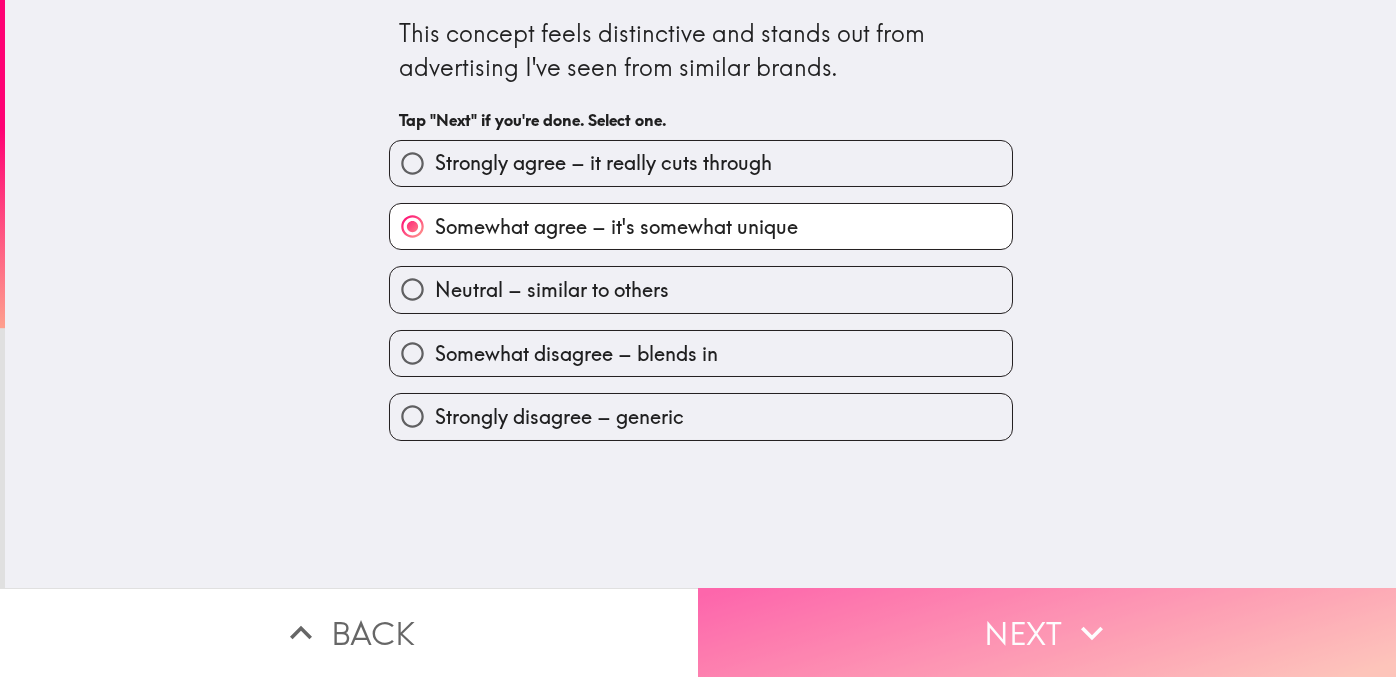 click on "Next" at bounding box center [1047, 632] 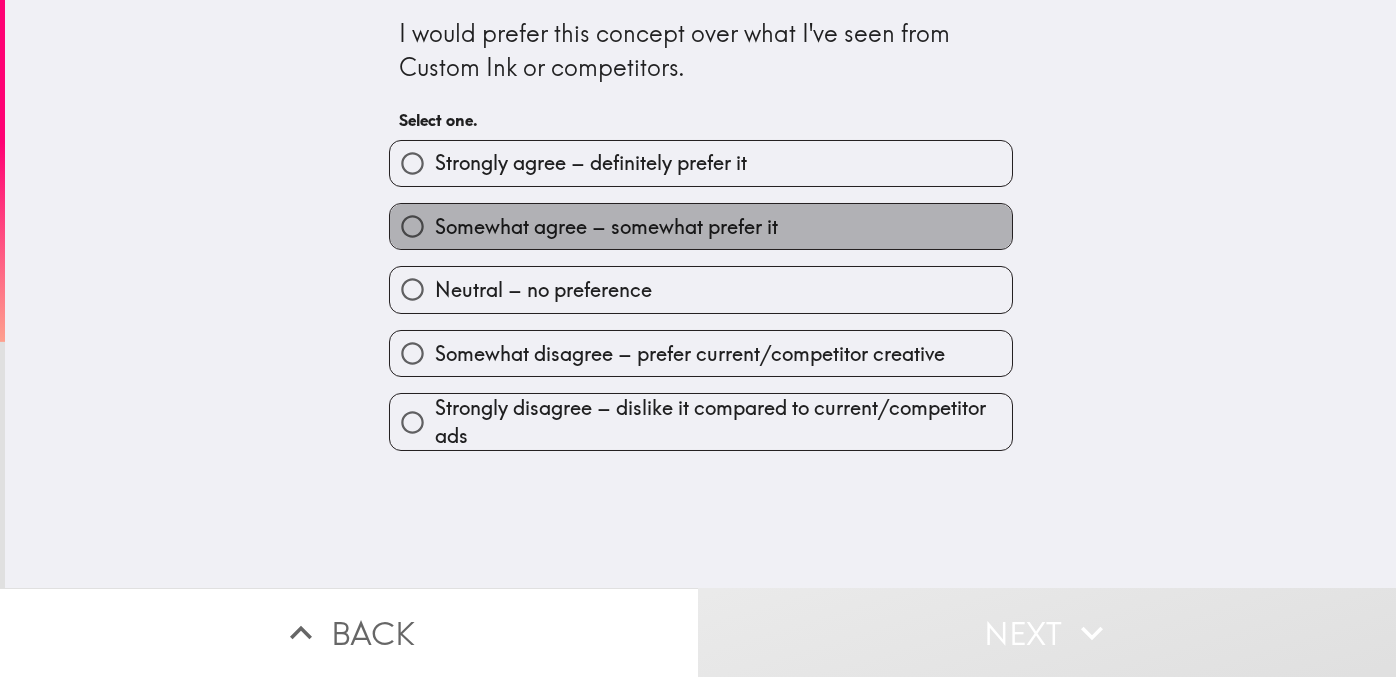 drag, startPoint x: 655, startPoint y: 254, endPoint x: 780, endPoint y: 293, distance: 130.94273 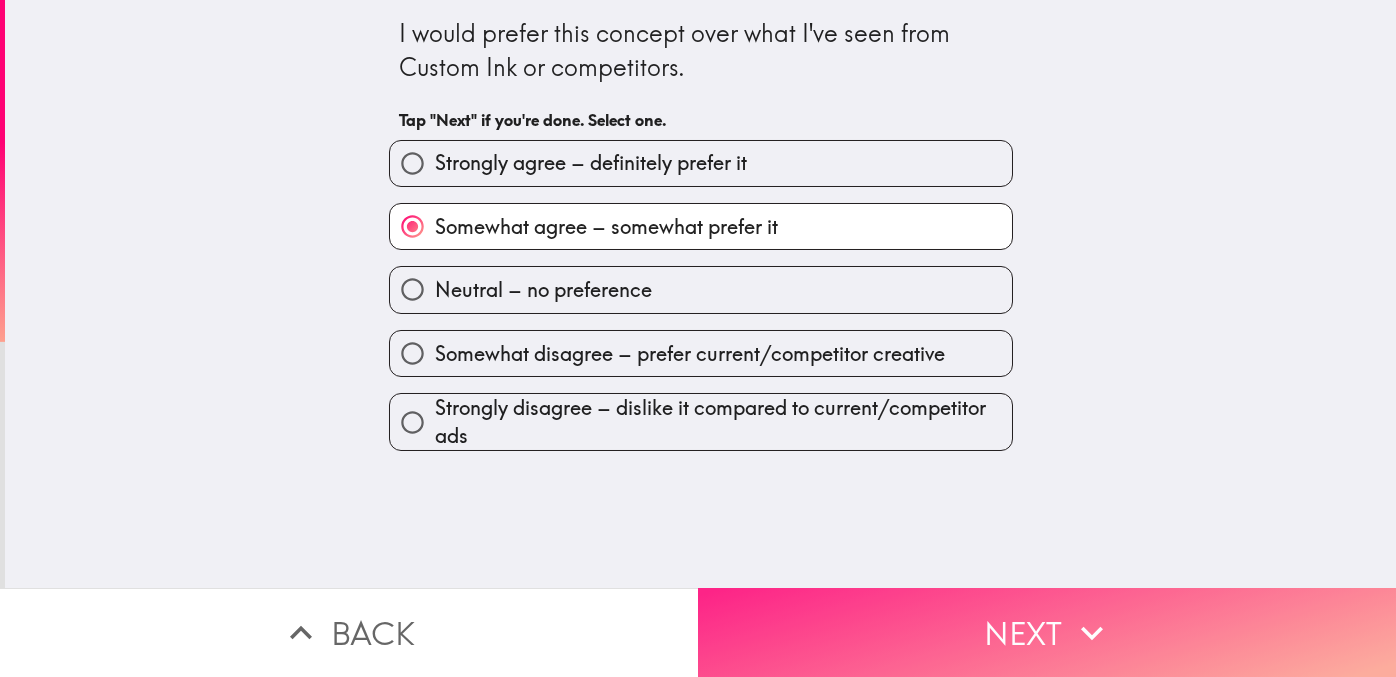 click on "Next" at bounding box center (1047, 632) 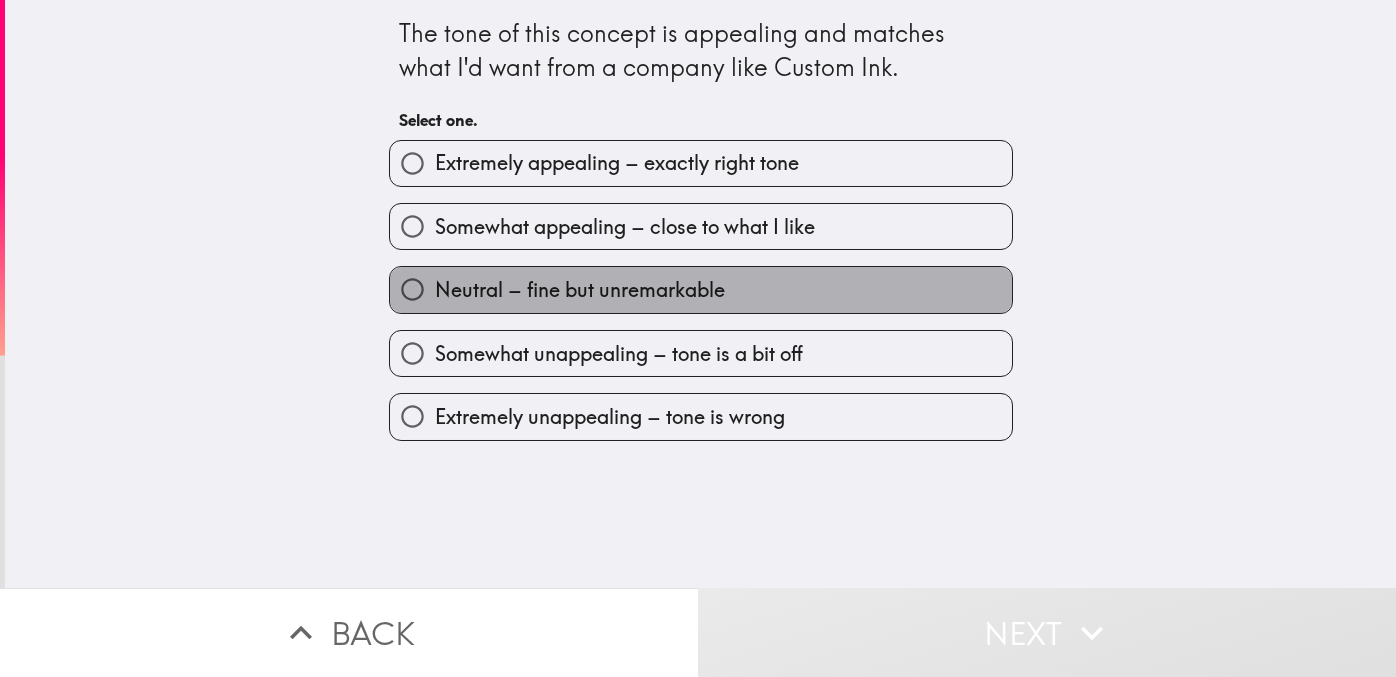 drag, startPoint x: 703, startPoint y: 297, endPoint x: 912, endPoint y: 412, distance: 238.54979 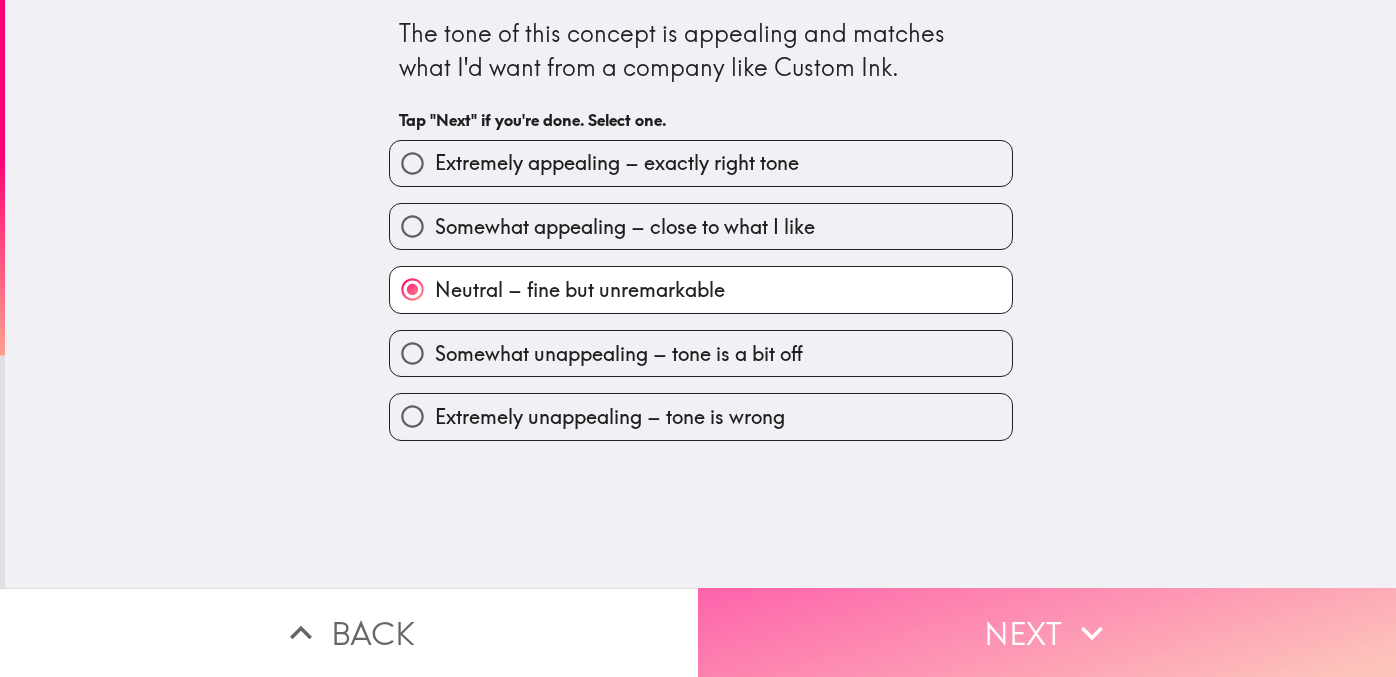 drag, startPoint x: 1057, startPoint y: 661, endPoint x: 1050, endPoint y: 641, distance: 21.189621 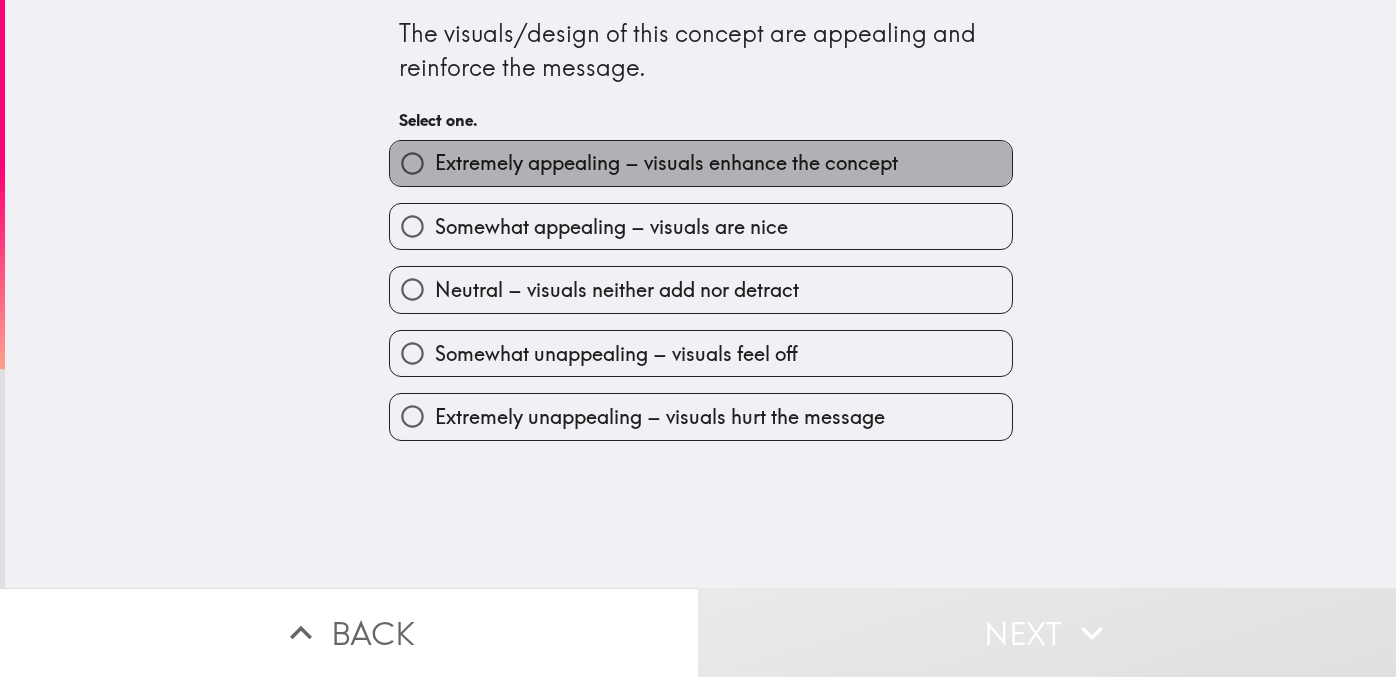 drag, startPoint x: 625, startPoint y: 183, endPoint x: 714, endPoint y: 251, distance: 112.00446 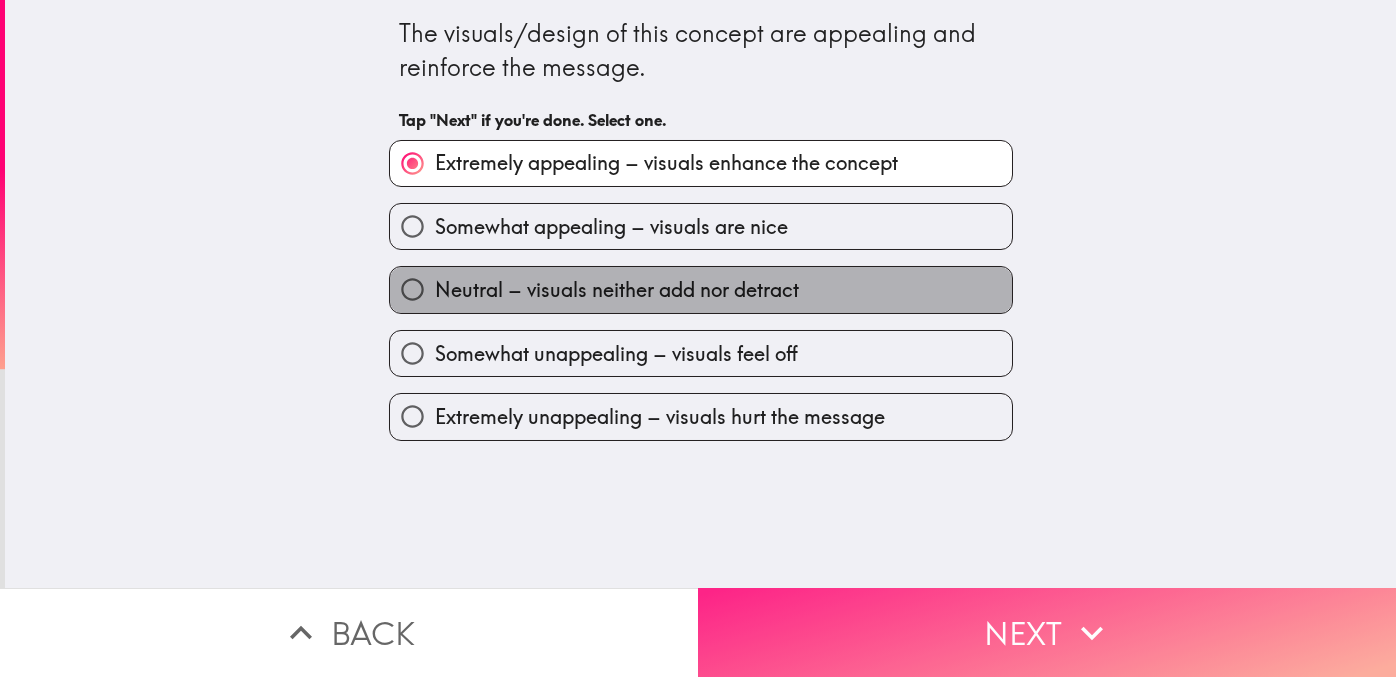 drag, startPoint x: 577, startPoint y: 319, endPoint x: 1036, endPoint y: 623, distance: 550.5425 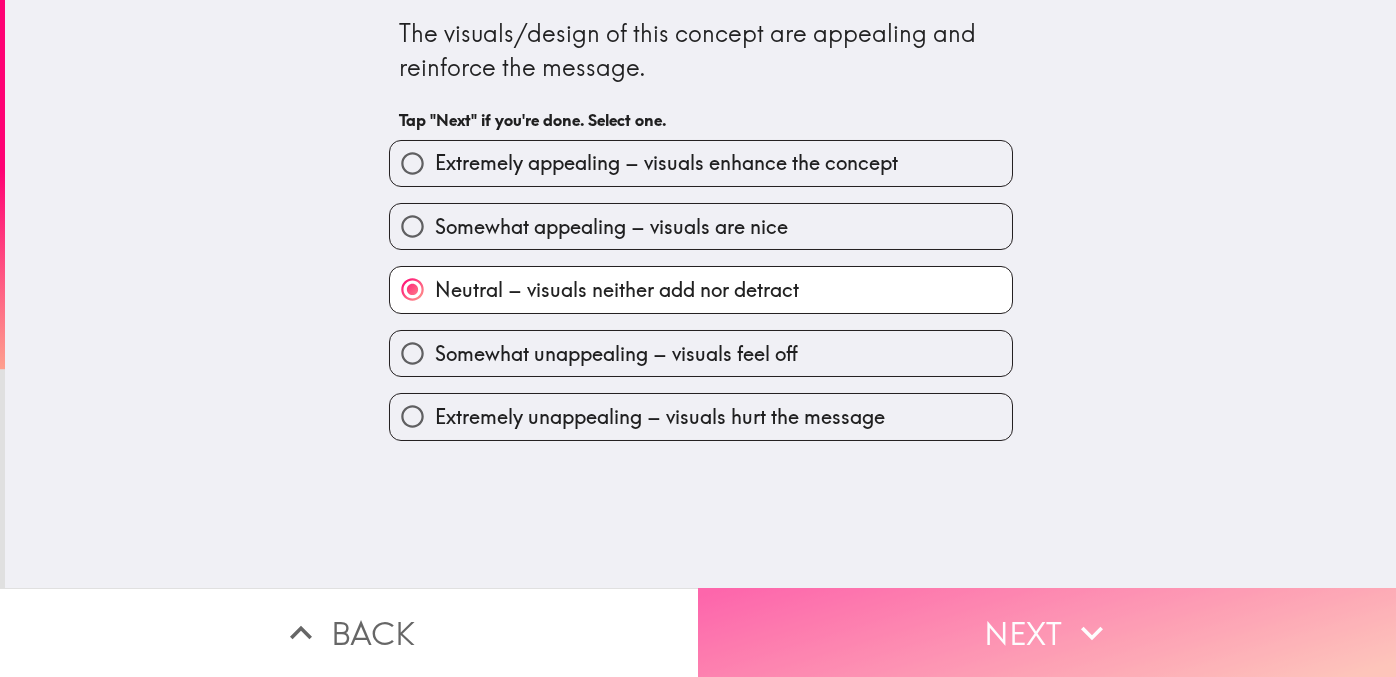 click on "Next" at bounding box center [1047, 632] 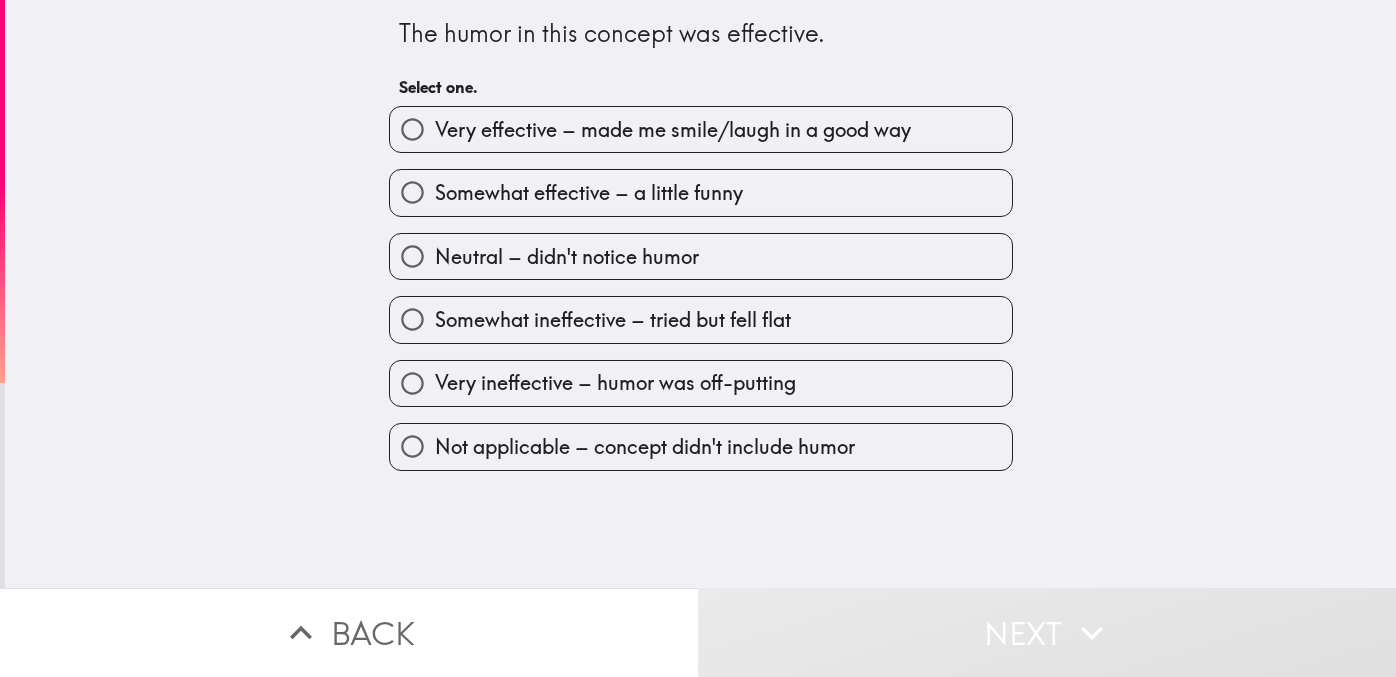 click on "Neutral – didn't notice humor" at bounding box center (693, 248) 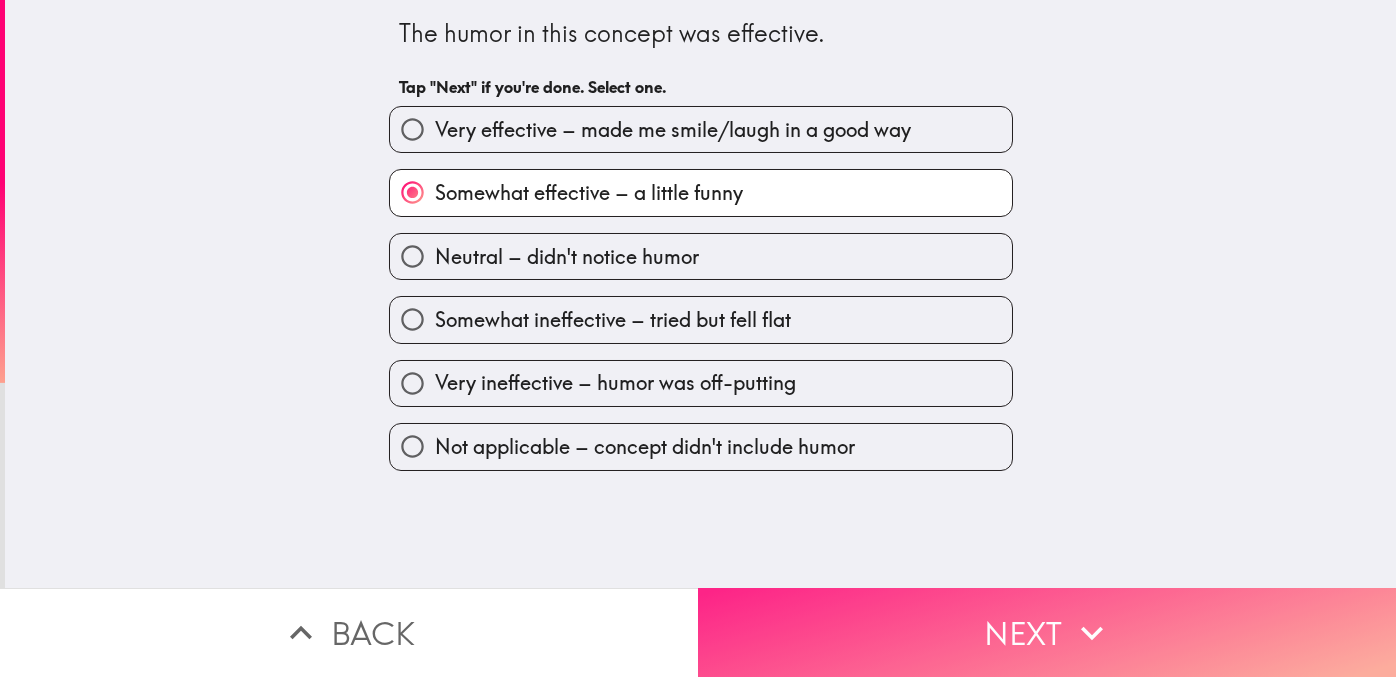 click on "Next" at bounding box center (1047, 632) 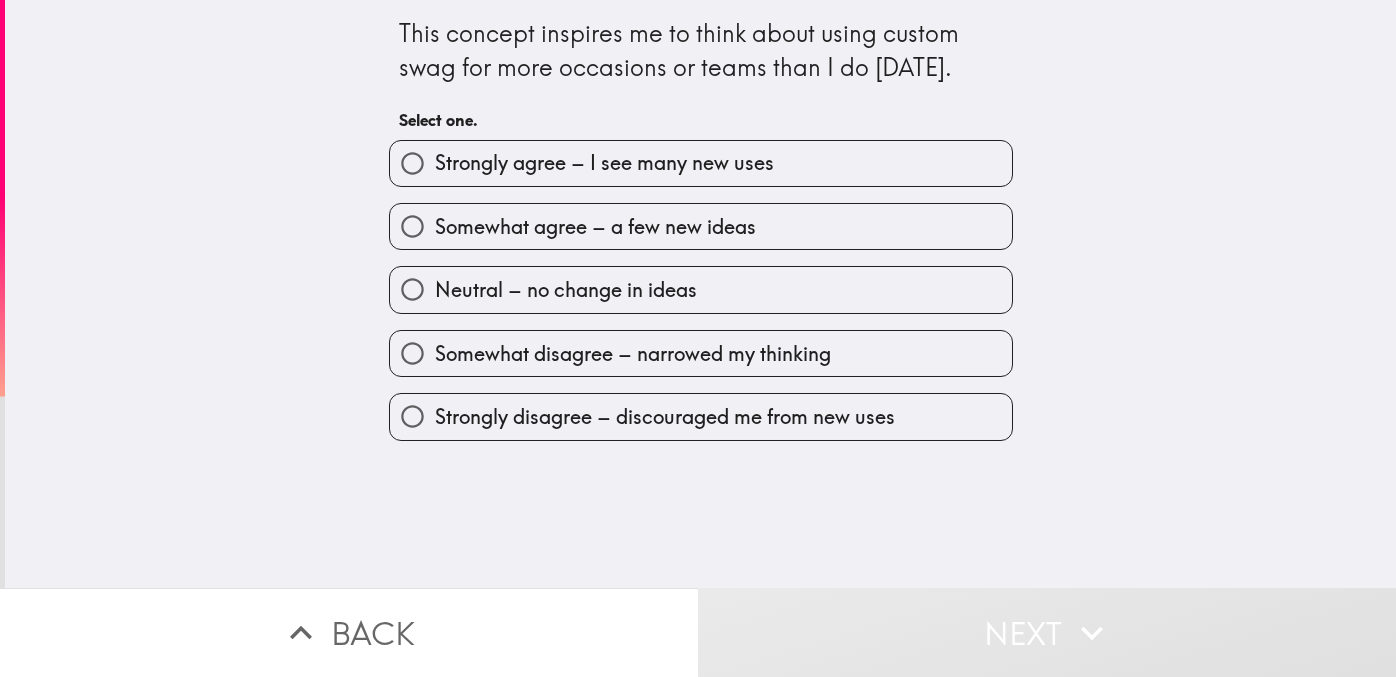 drag, startPoint x: 707, startPoint y: 274, endPoint x: 1062, endPoint y: 382, distance: 371.0647 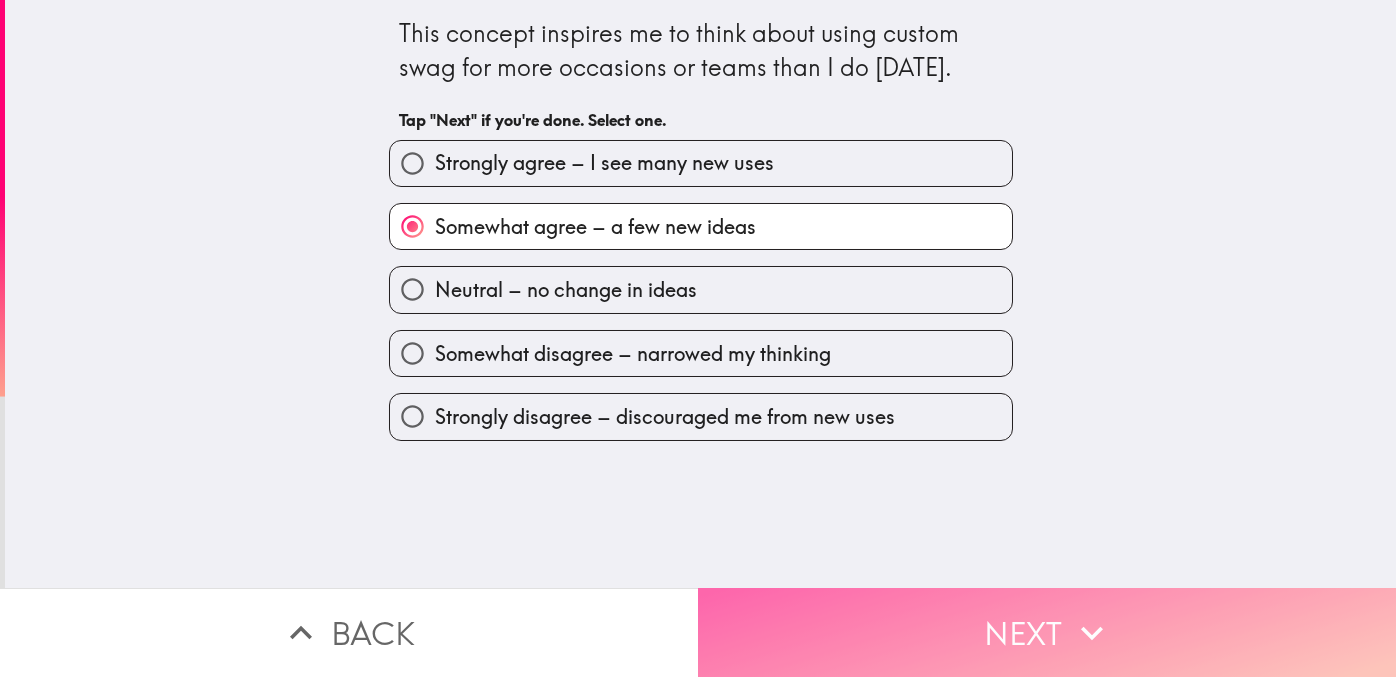 click 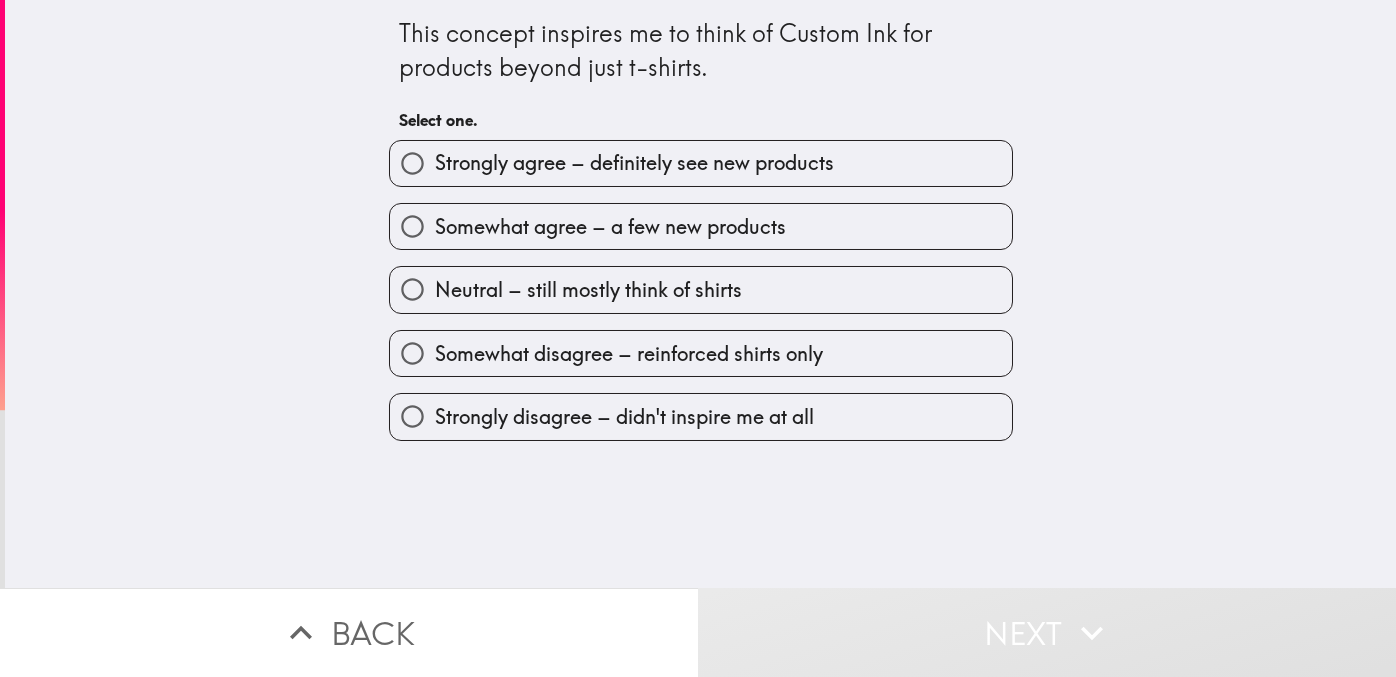 drag, startPoint x: 546, startPoint y: 239, endPoint x: 845, endPoint y: 363, distance: 323.69275 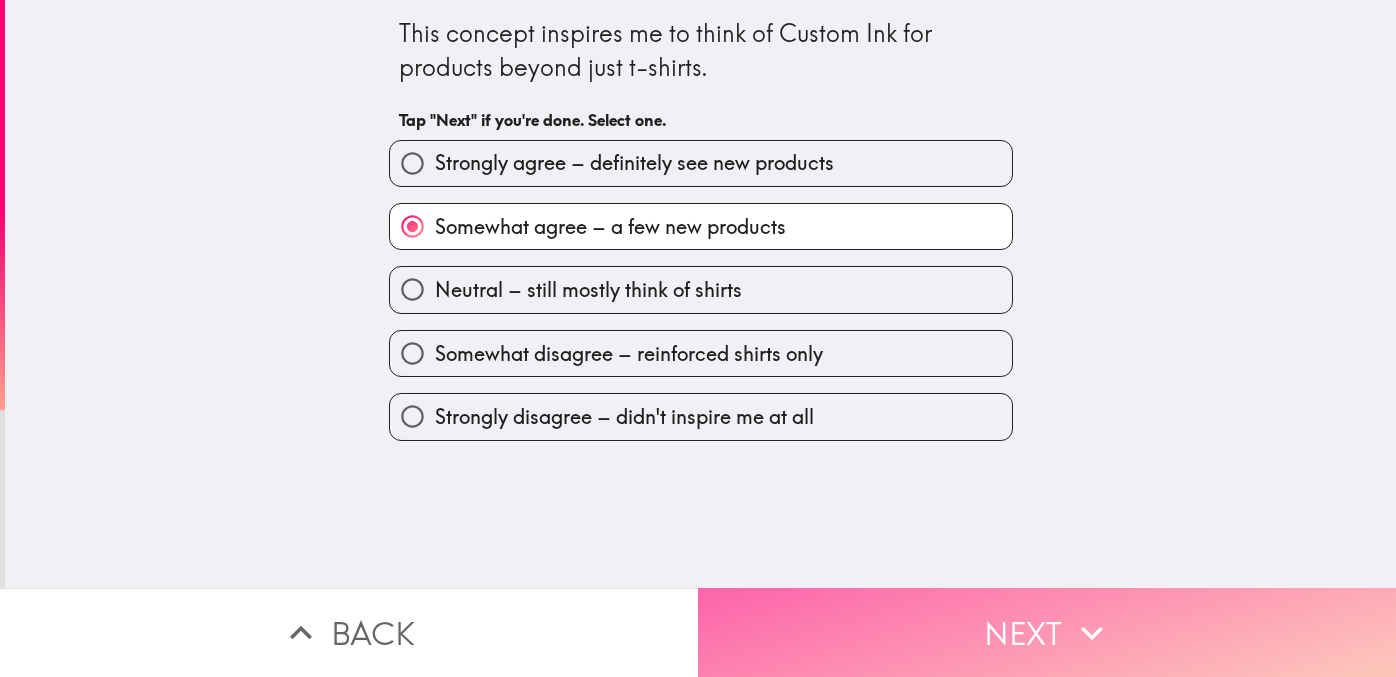 click on "Next" at bounding box center (1047, 632) 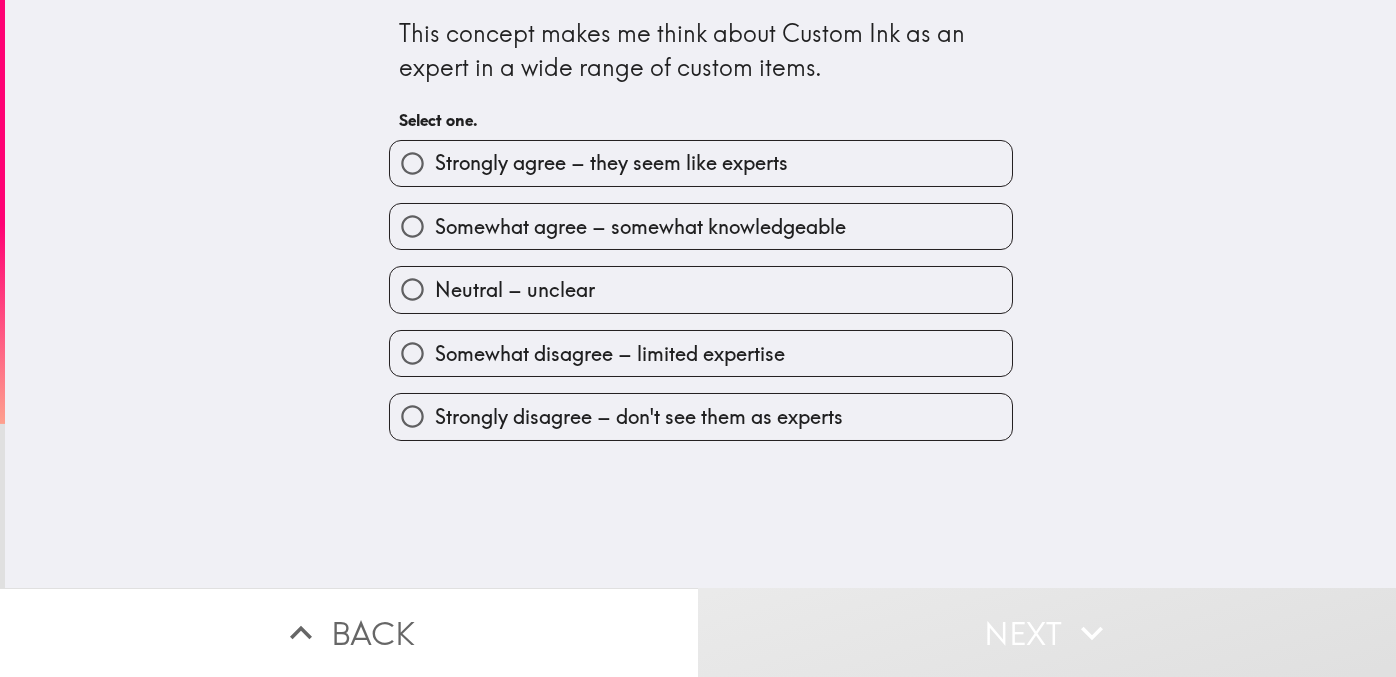 drag, startPoint x: 665, startPoint y: 215, endPoint x: 834, endPoint y: 330, distance: 204.41624 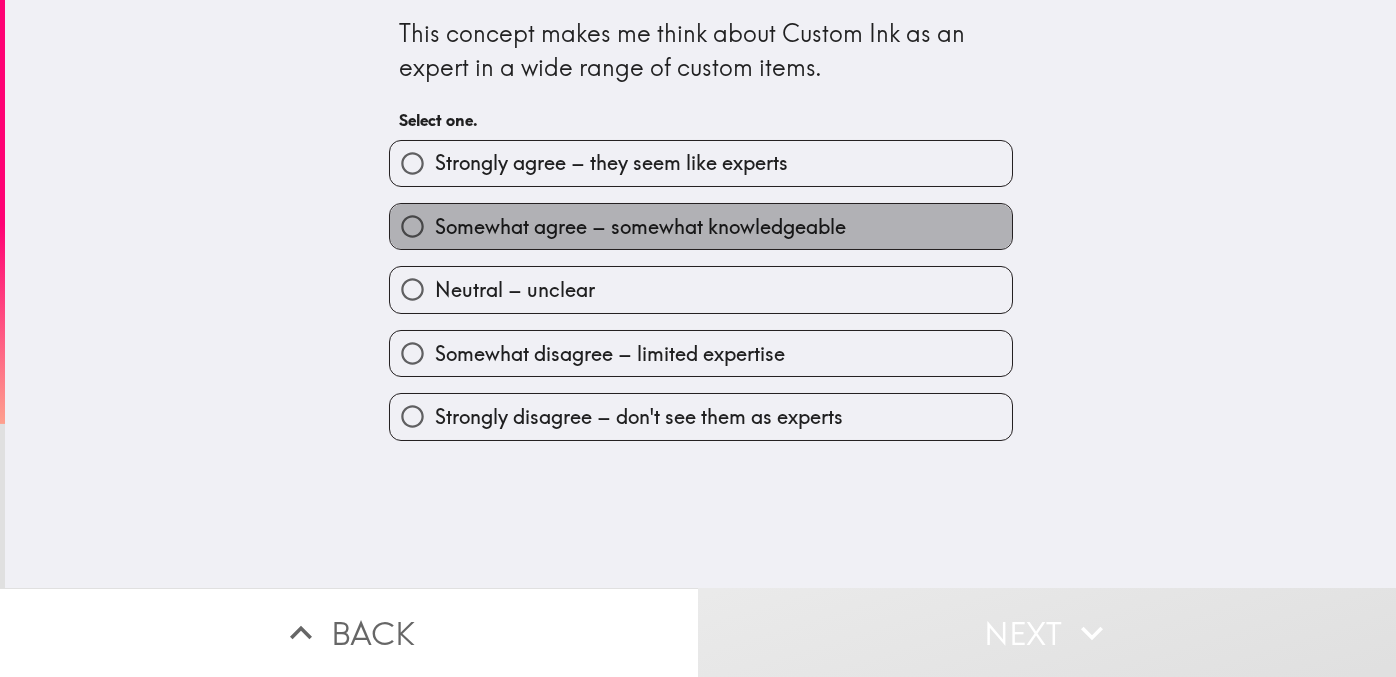 drag, startPoint x: 702, startPoint y: 256, endPoint x: 995, endPoint y: 427, distance: 339.24918 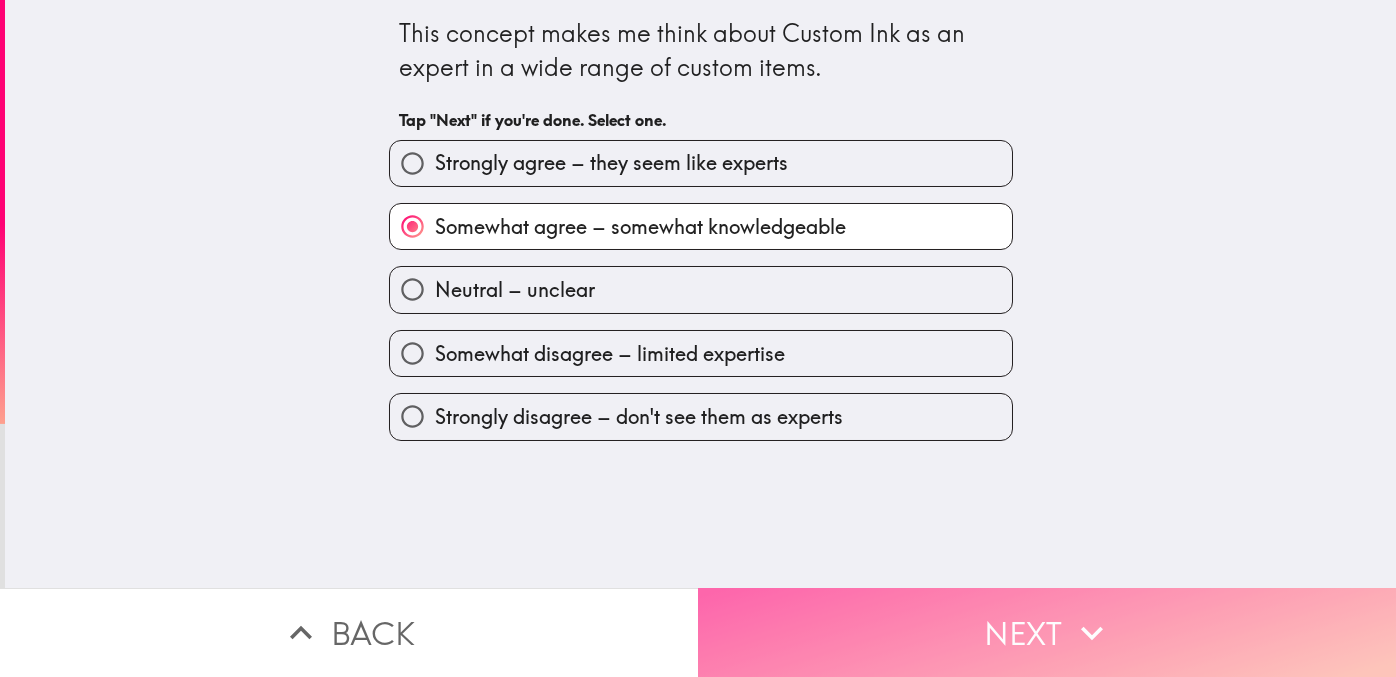 click on "Next" at bounding box center [1047, 632] 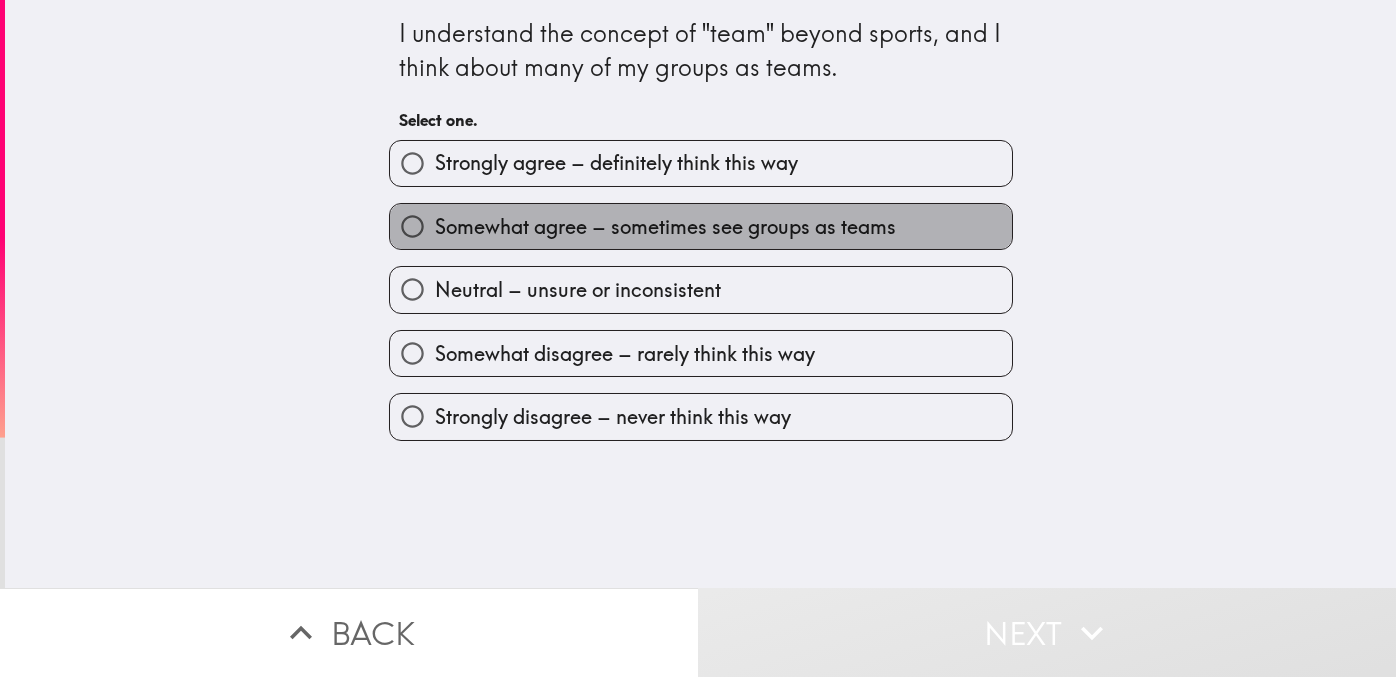 click on "Somewhat agree – sometimes see groups as teams" at bounding box center [665, 227] 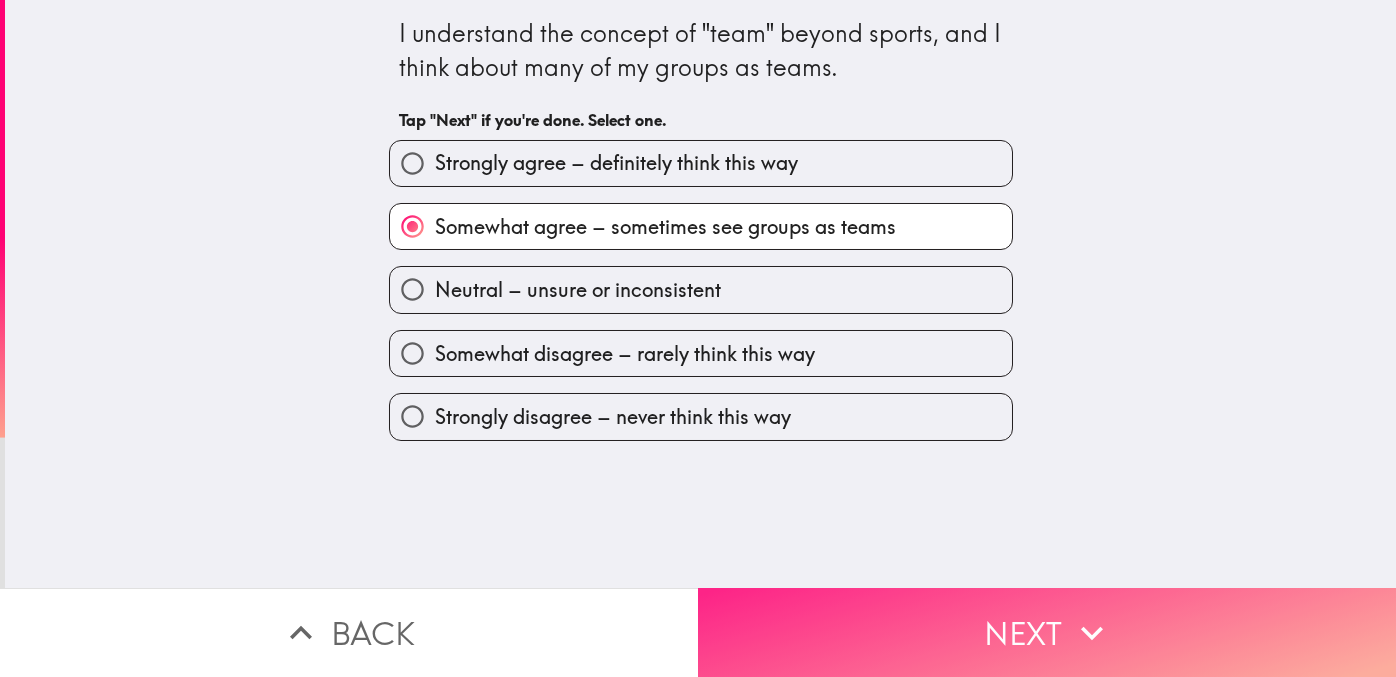 click on "Next" at bounding box center [1047, 632] 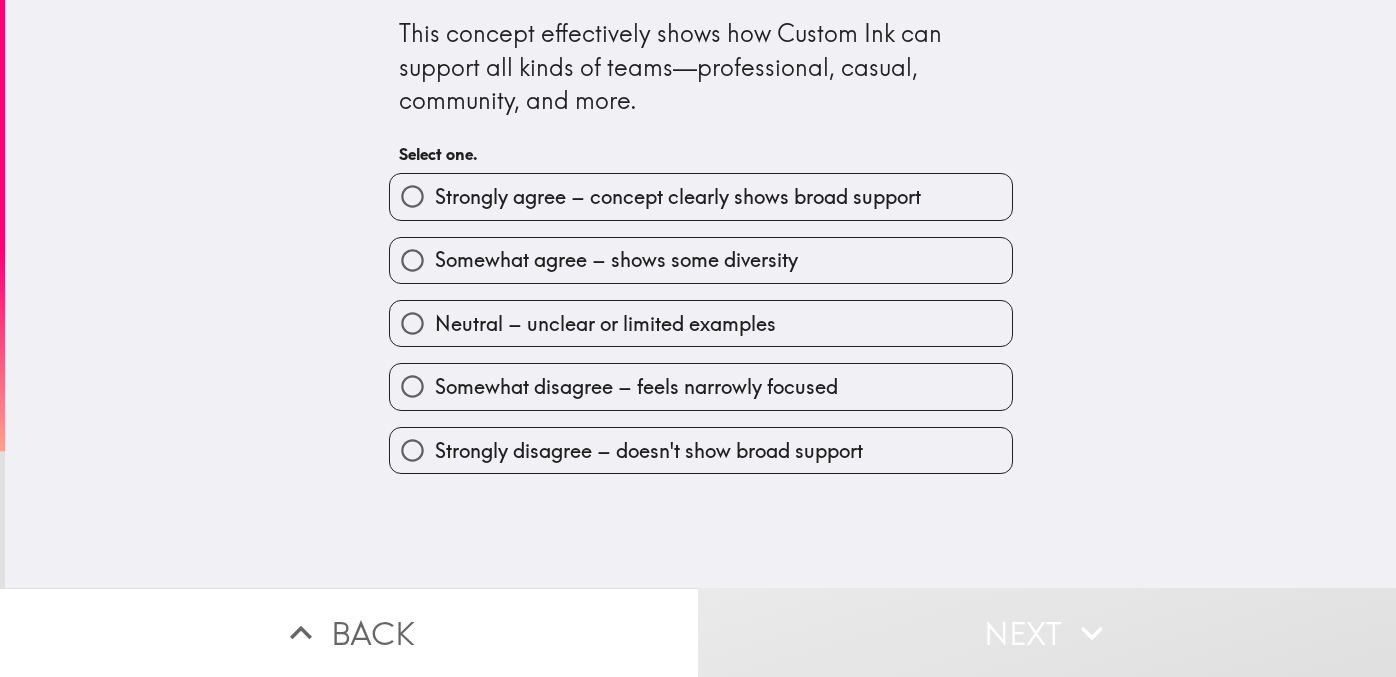 drag, startPoint x: 687, startPoint y: 309, endPoint x: 941, endPoint y: 399, distance: 269.47357 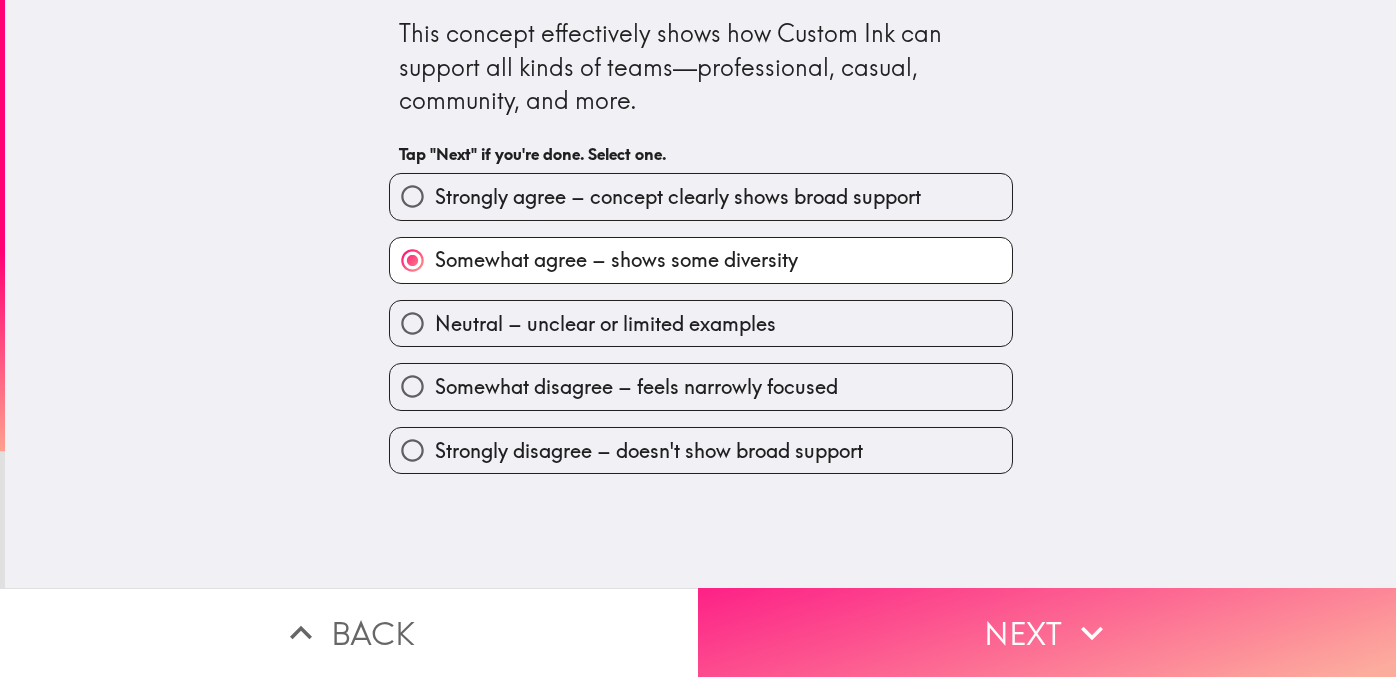 click on "Next" at bounding box center (1047, 632) 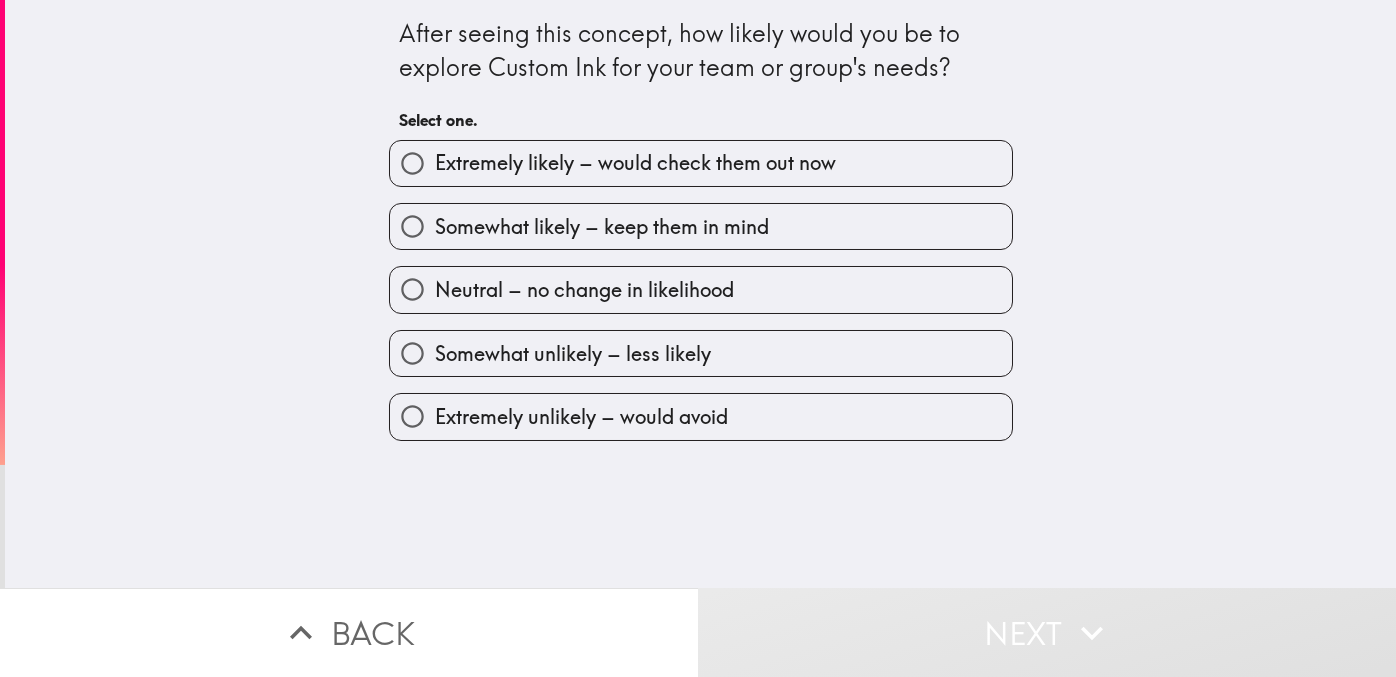 click on "Extremely likely – would check them out now" at bounding box center [635, 163] 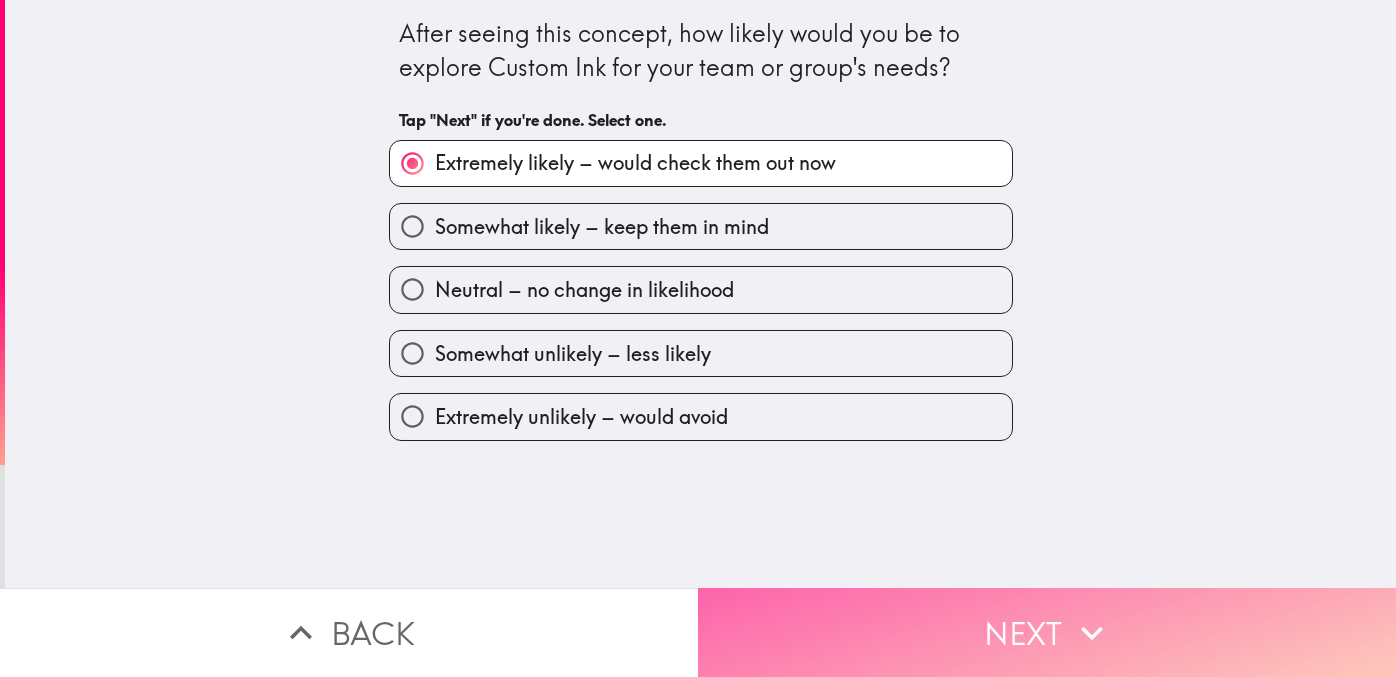 drag, startPoint x: 962, startPoint y: 631, endPoint x: 941, endPoint y: 614, distance: 27.018513 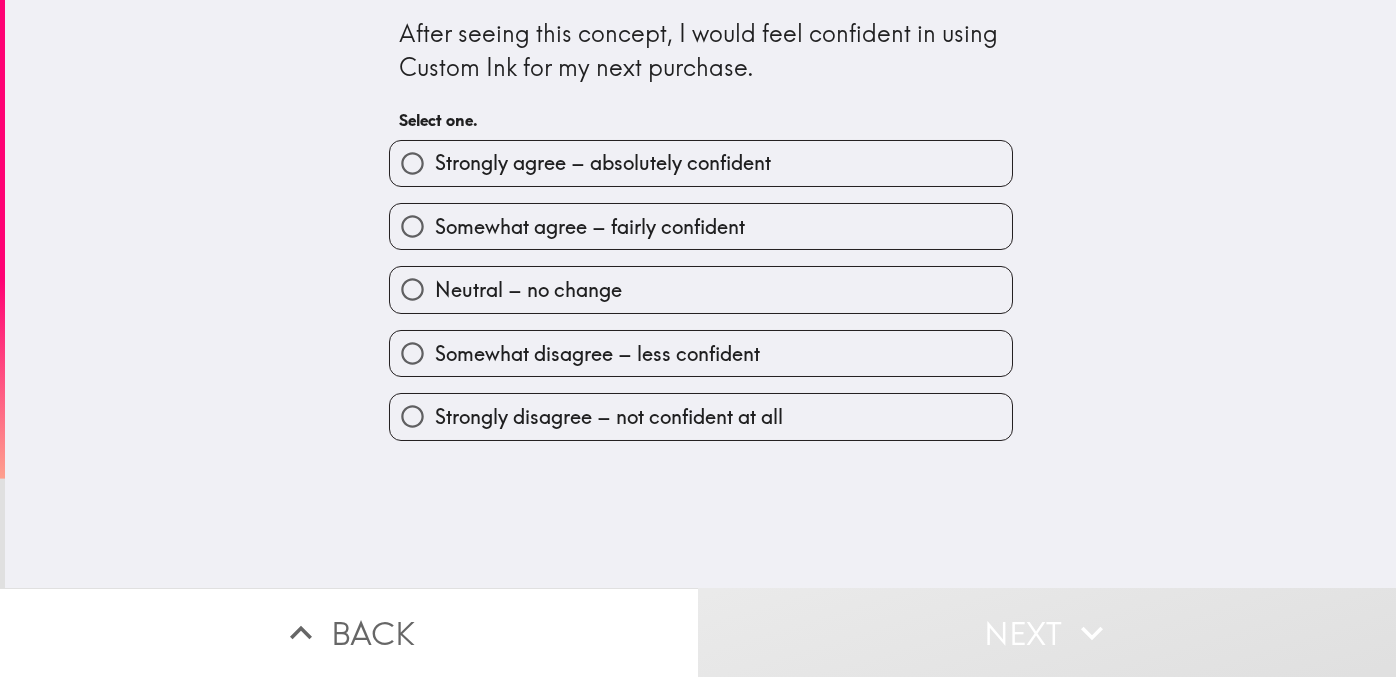 click on "Somewhat agree – fairly confident" at bounding box center [701, 226] 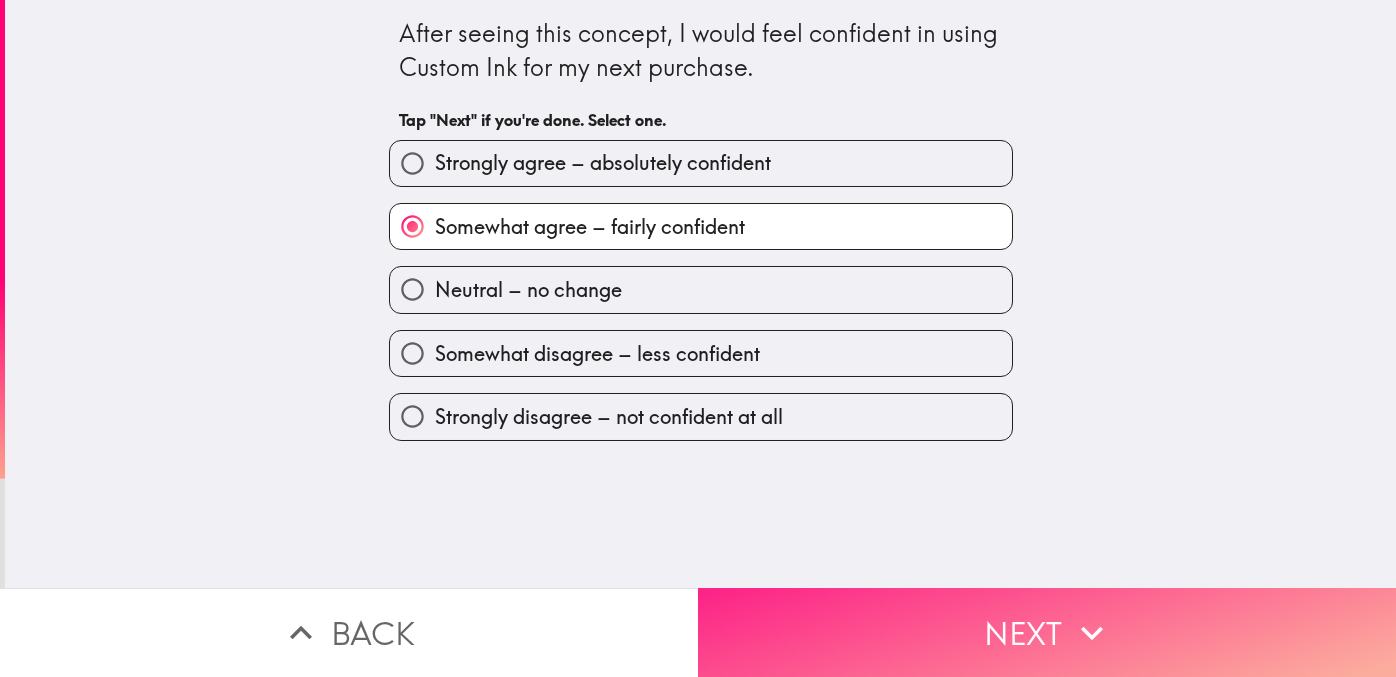 drag, startPoint x: 1011, startPoint y: 632, endPoint x: 998, endPoint y: 623, distance: 15.811388 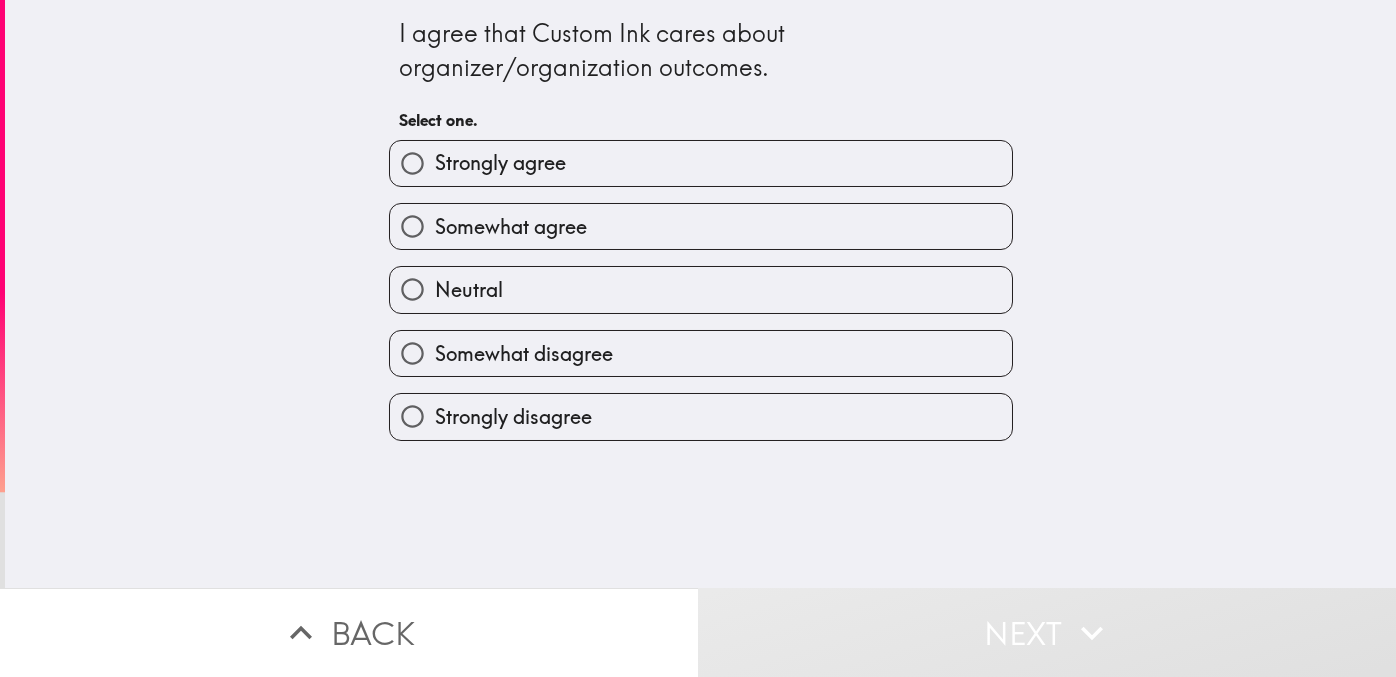 click on "Somewhat agree" at bounding box center (701, 226) 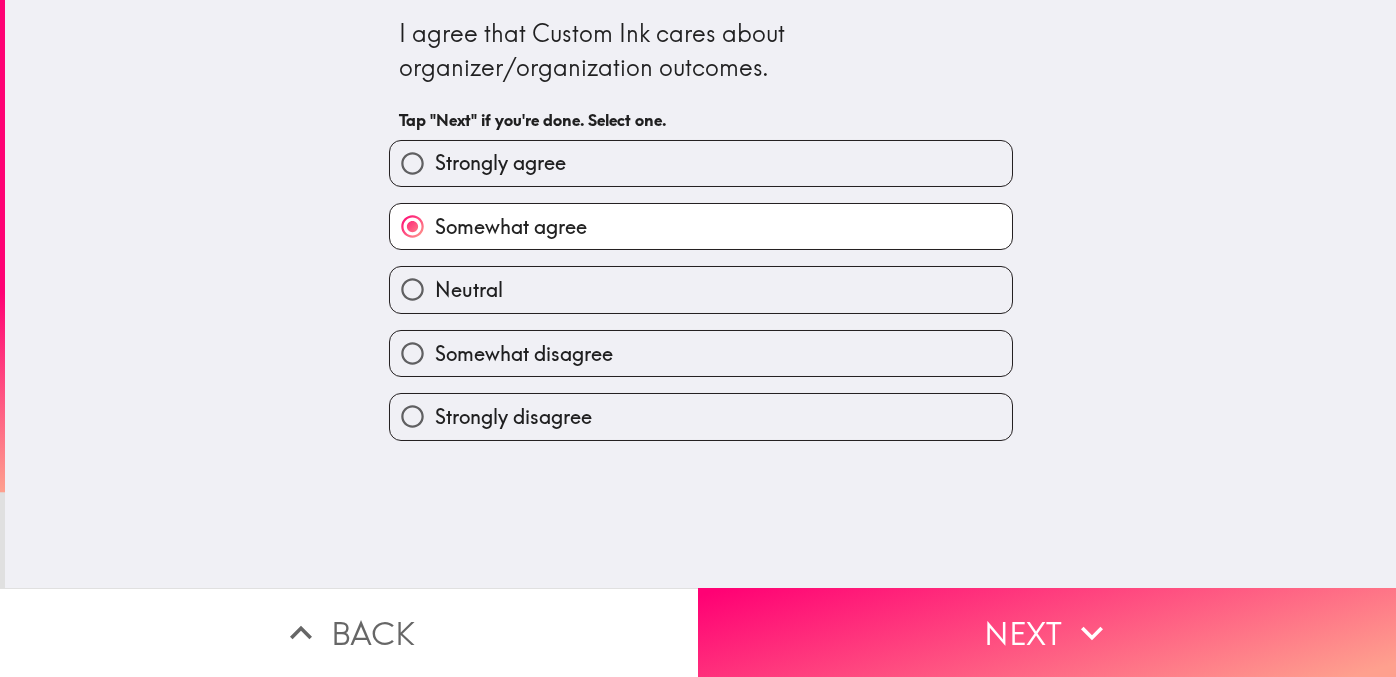 drag, startPoint x: 1006, startPoint y: 647, endPoint x: 897, endPoint y: 548, distance: 147.2481 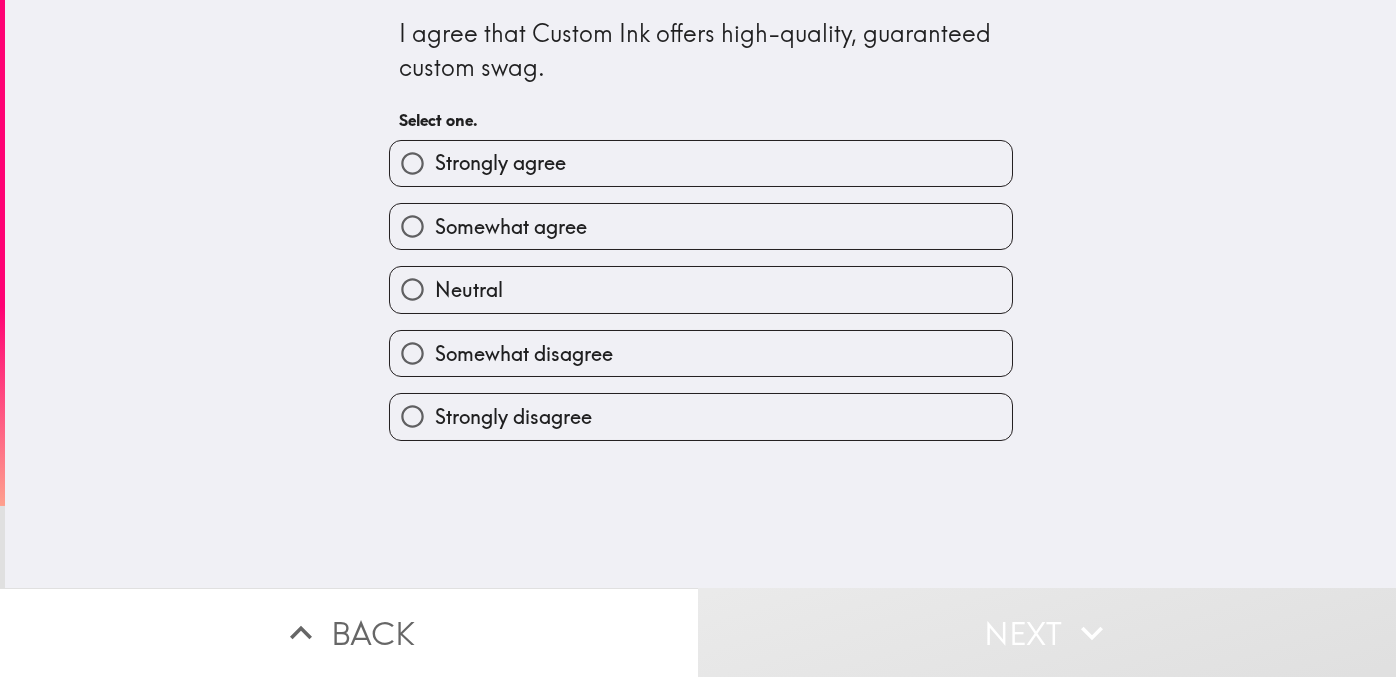 drag, startPoint x: 685, startPoint y: 167, endPoint x: 1038, endPoint y: 340, distance: 393.11322 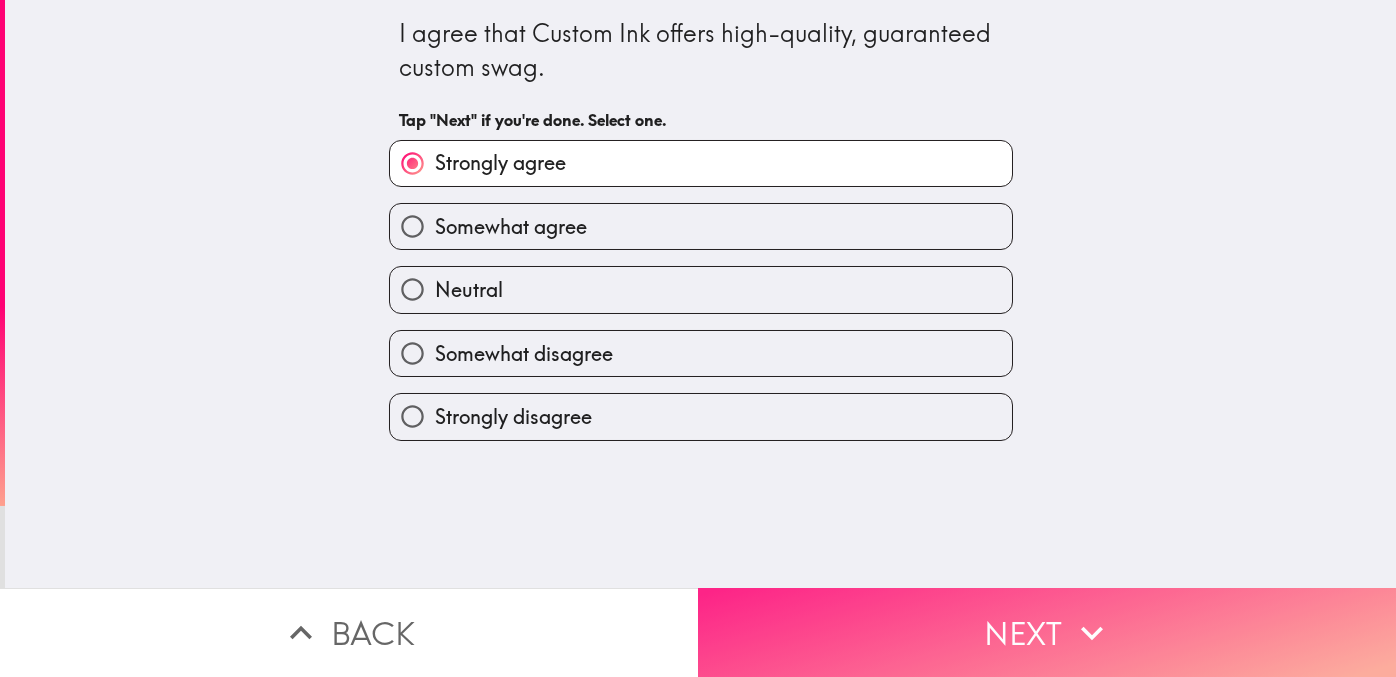 click on "Next" at bounding box center (1047, 632) 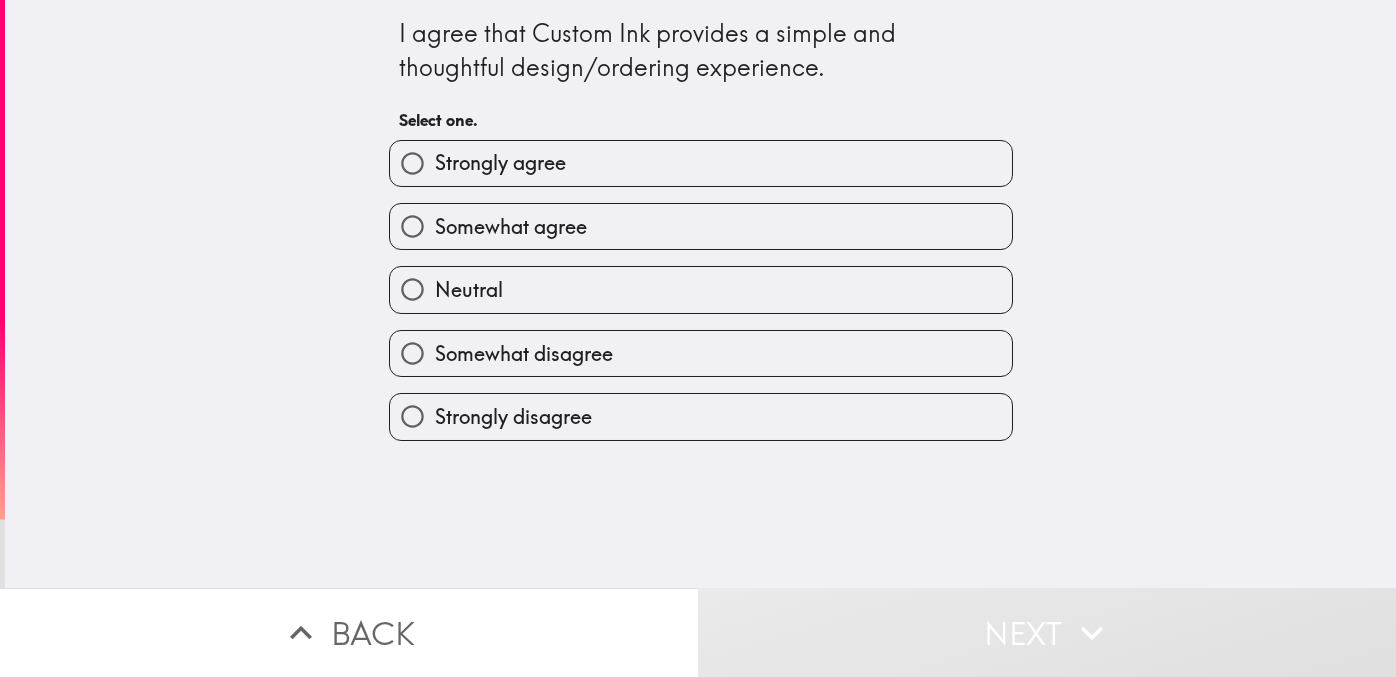 drag, startPoint x: 693, startPoint y: 257, endPoint x: 741, endPoint y: 334, distance: 90.73588 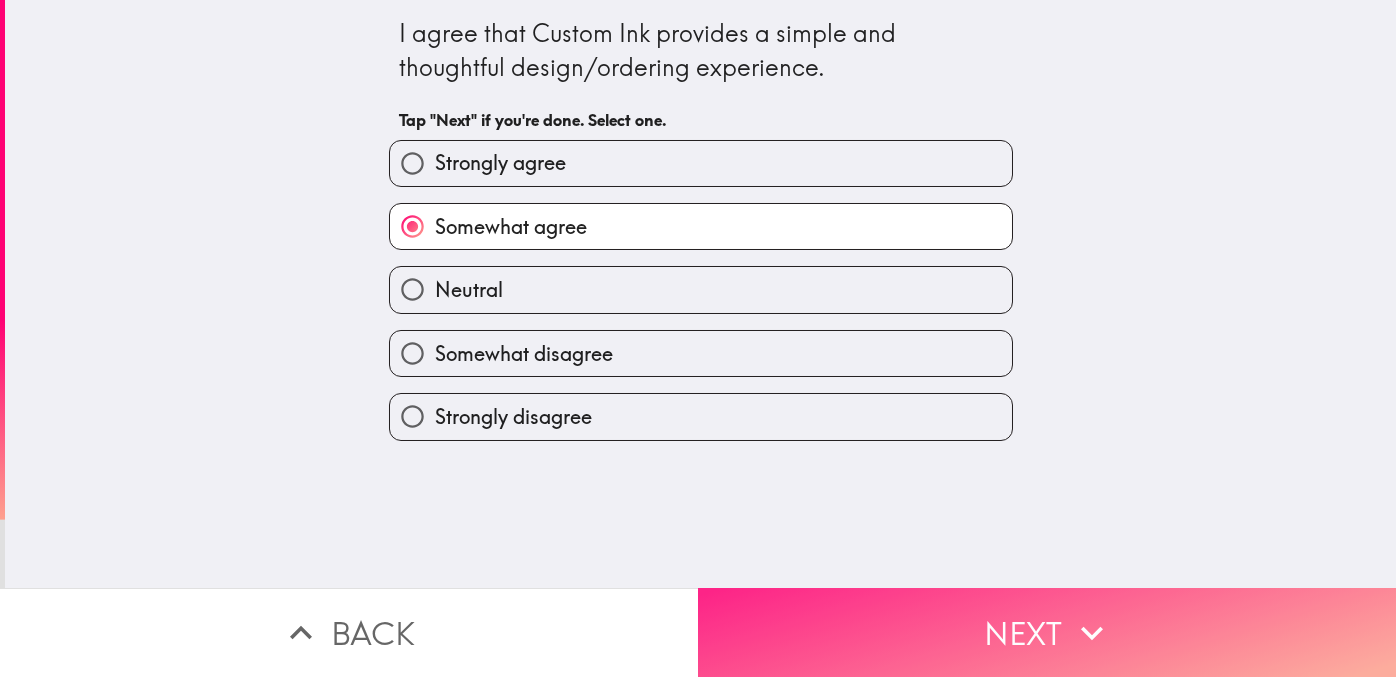 drag, startPoint x: 983, startPoint y: 623, endPoint x: 919, endPoint y: 592, distance: 71.11259 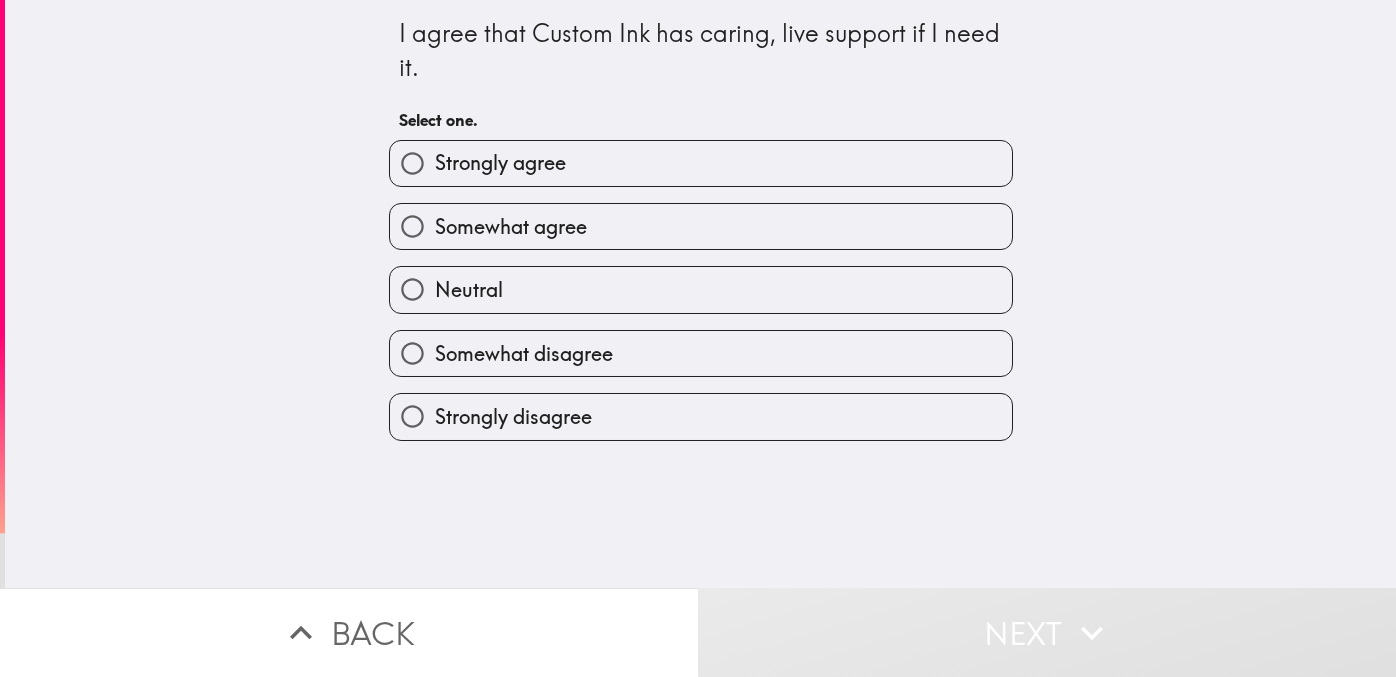 click on "Somewhat agree" at bounding box center [701, 226] 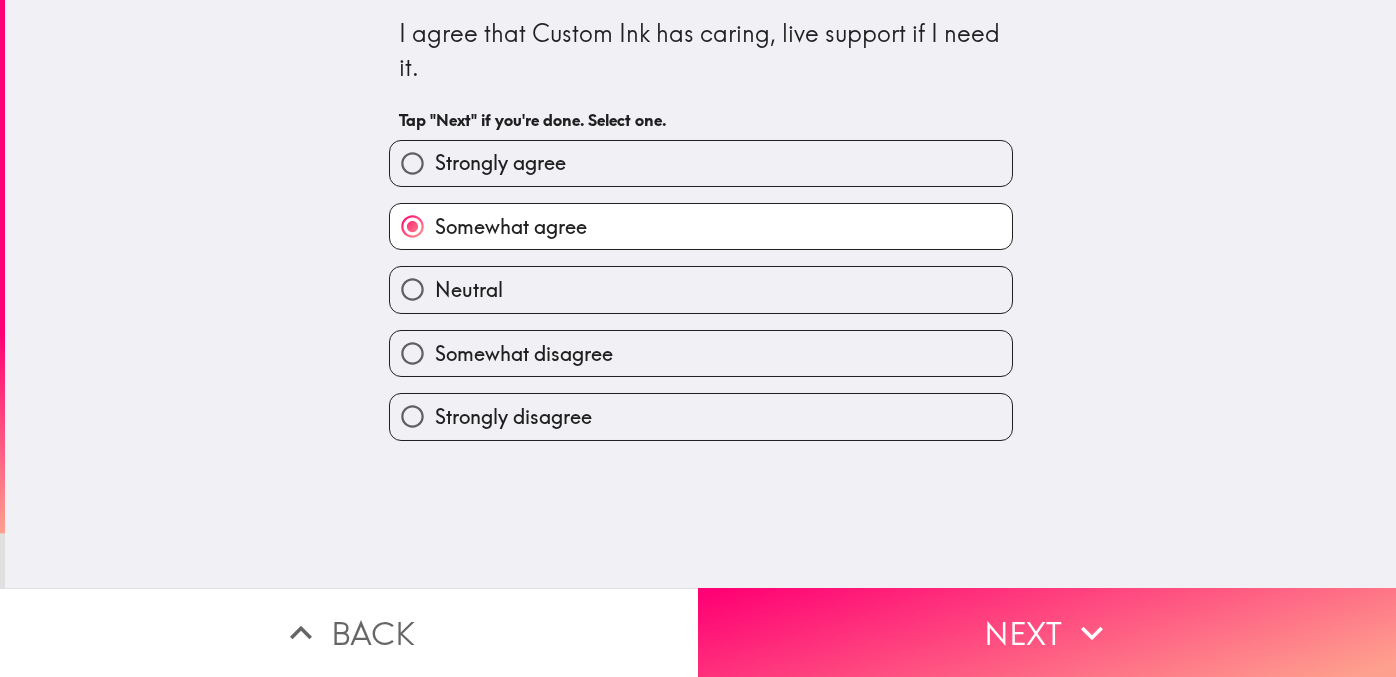 drag, startPoint x: 834, startPoint y: 250, endPoint x: 848, endPoint y: 264, distance: 19.79899 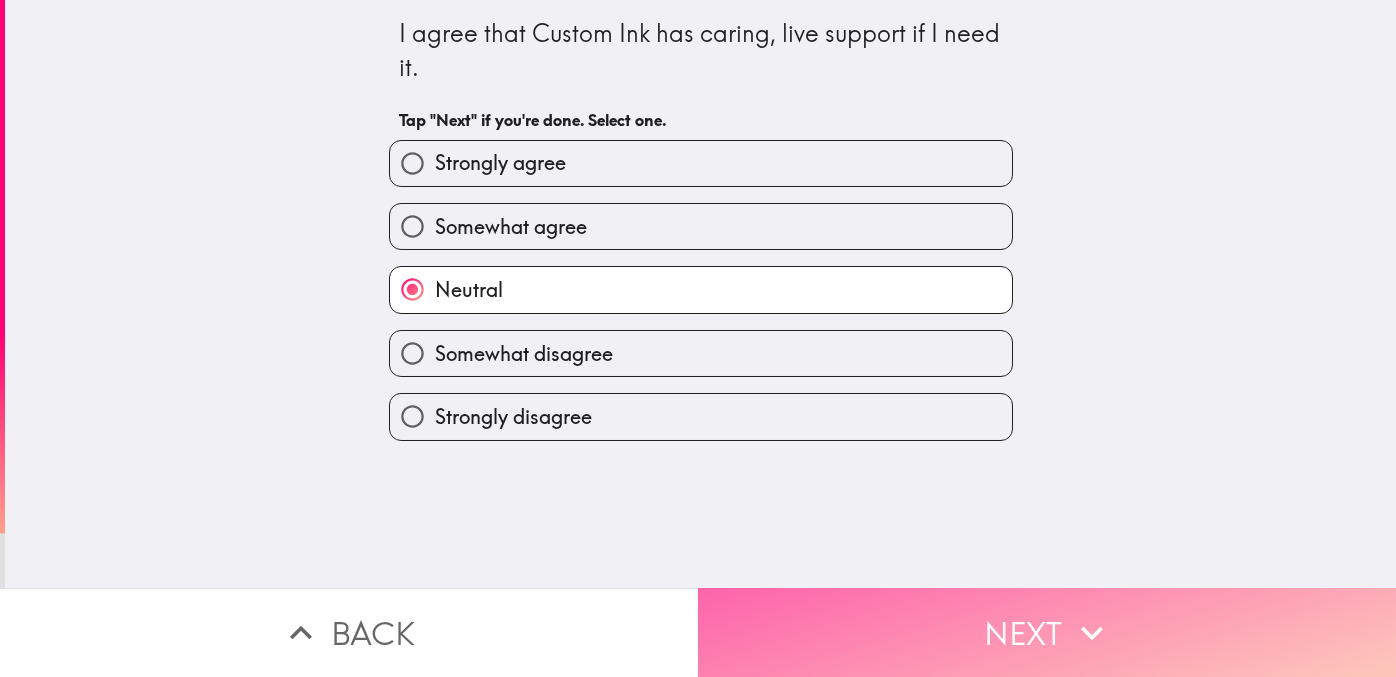 click on "Next" at bounding box center (1047, 632) 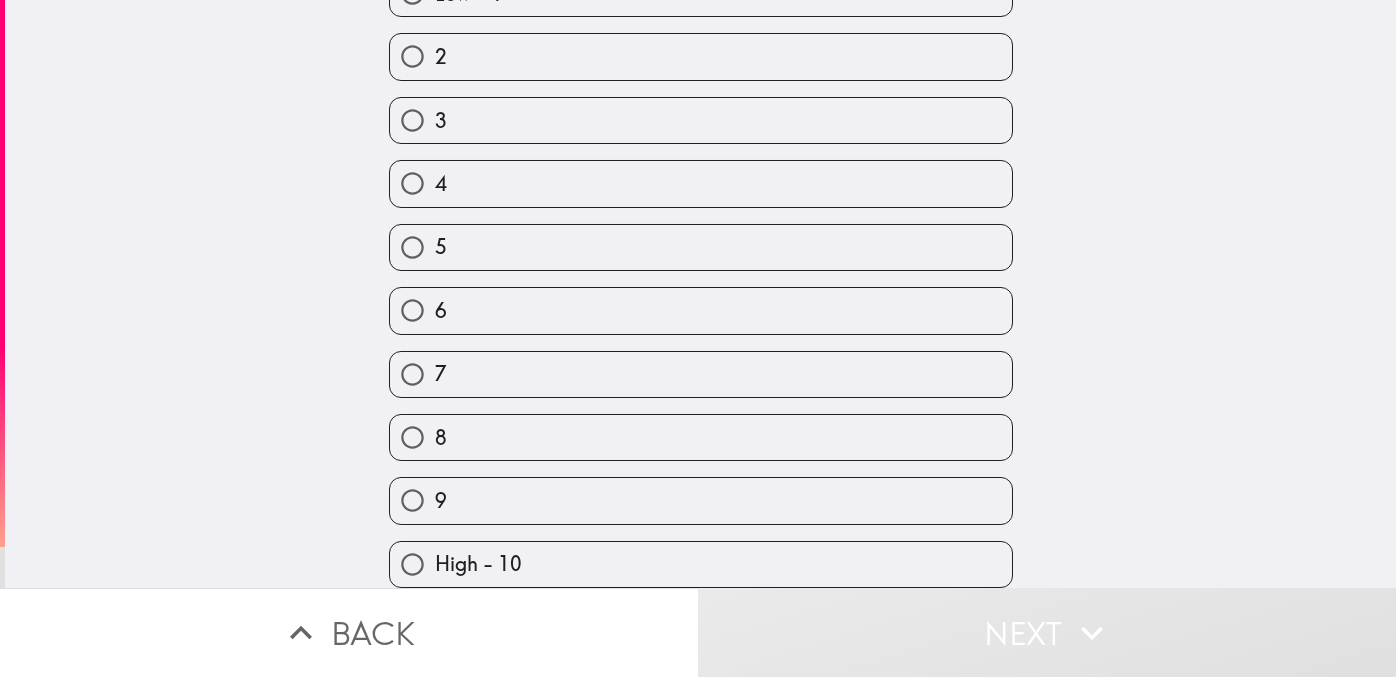 scroll, scrollTop: 218, scrollLeft: 0, axis: vertical 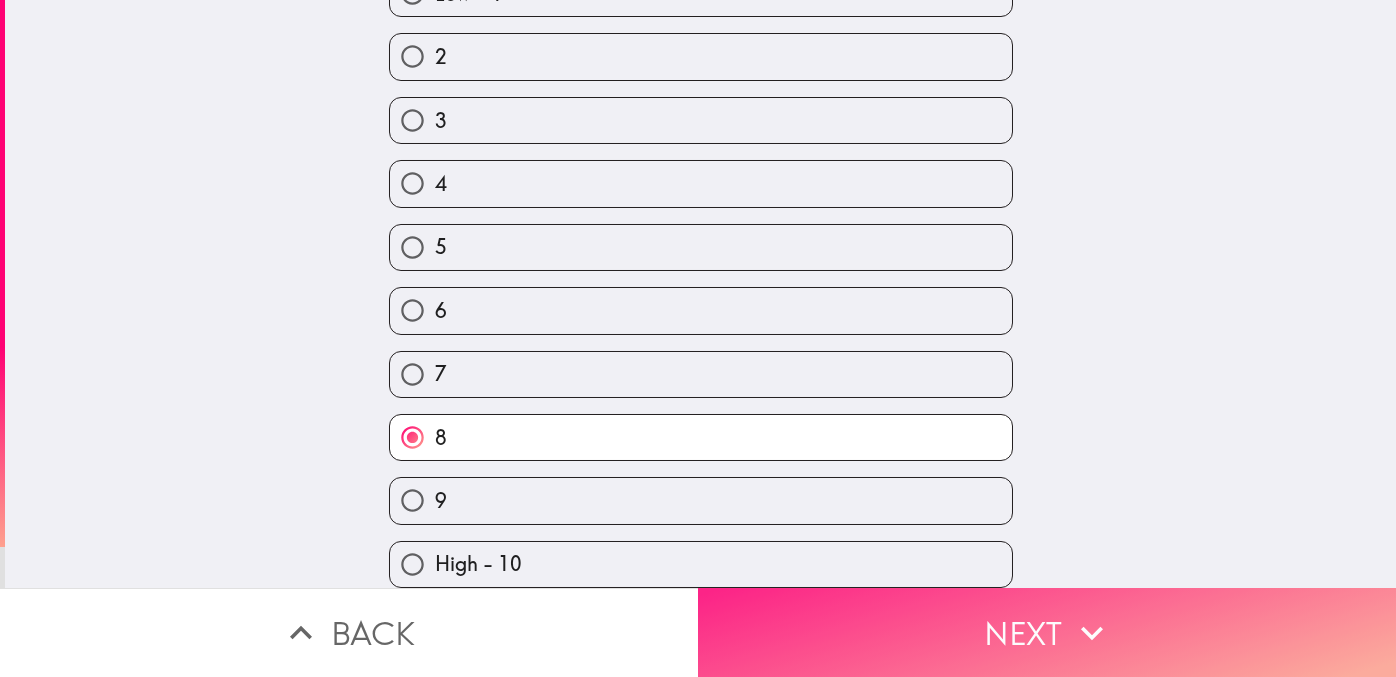 click on "Next" at bounding box center (1047, 632) 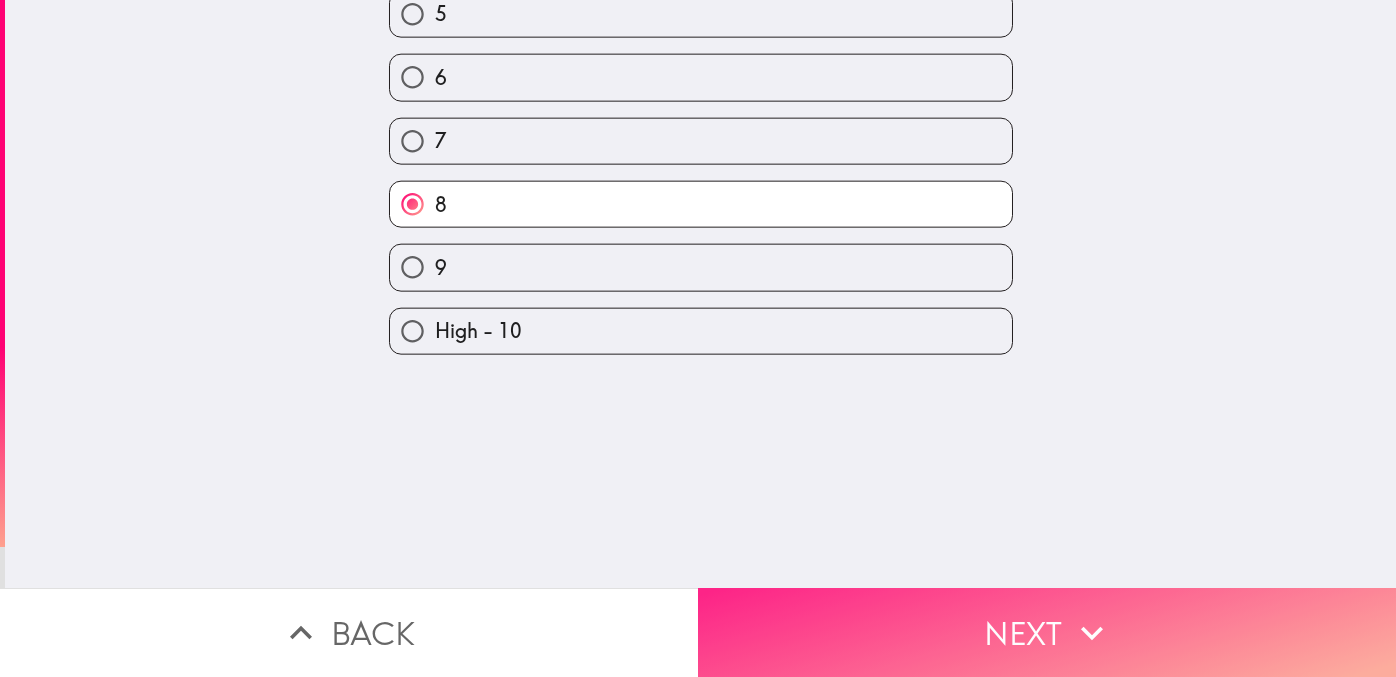 scroll, scrollTop: 0, scrollLeft: 0, axis: both 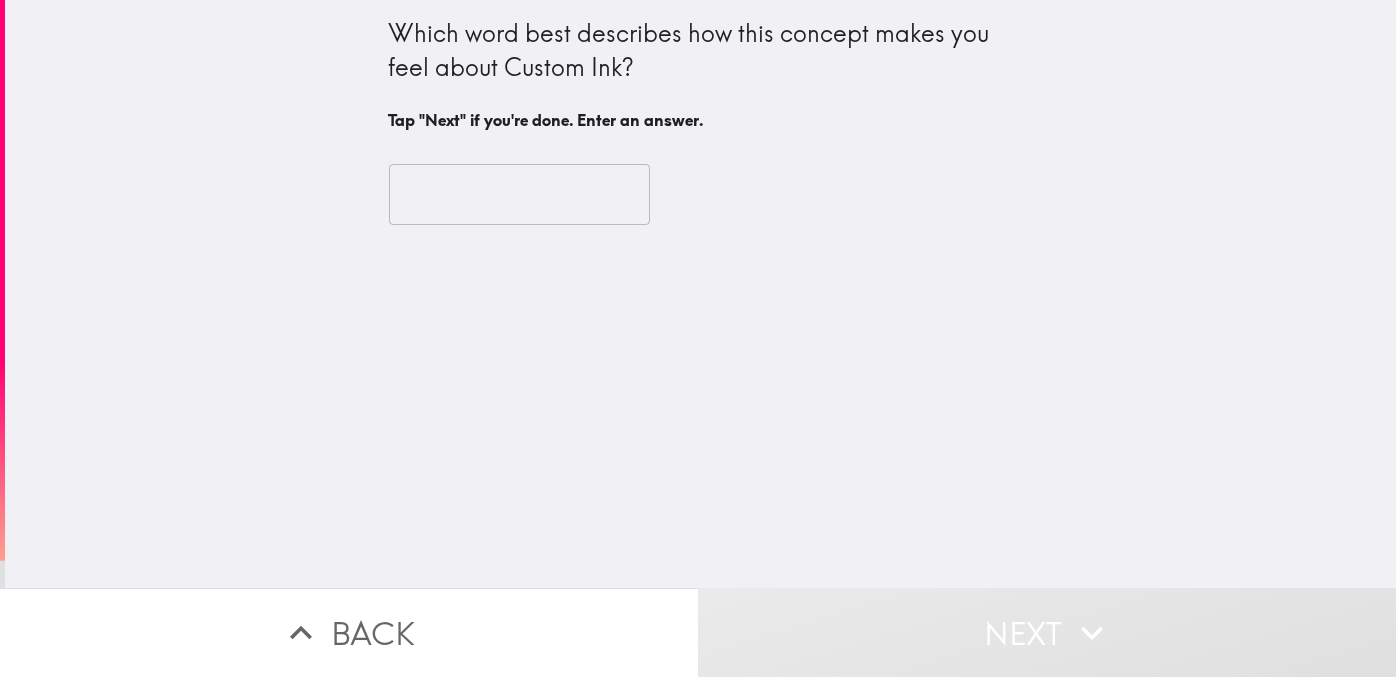 click at bounding box center (519, 195) 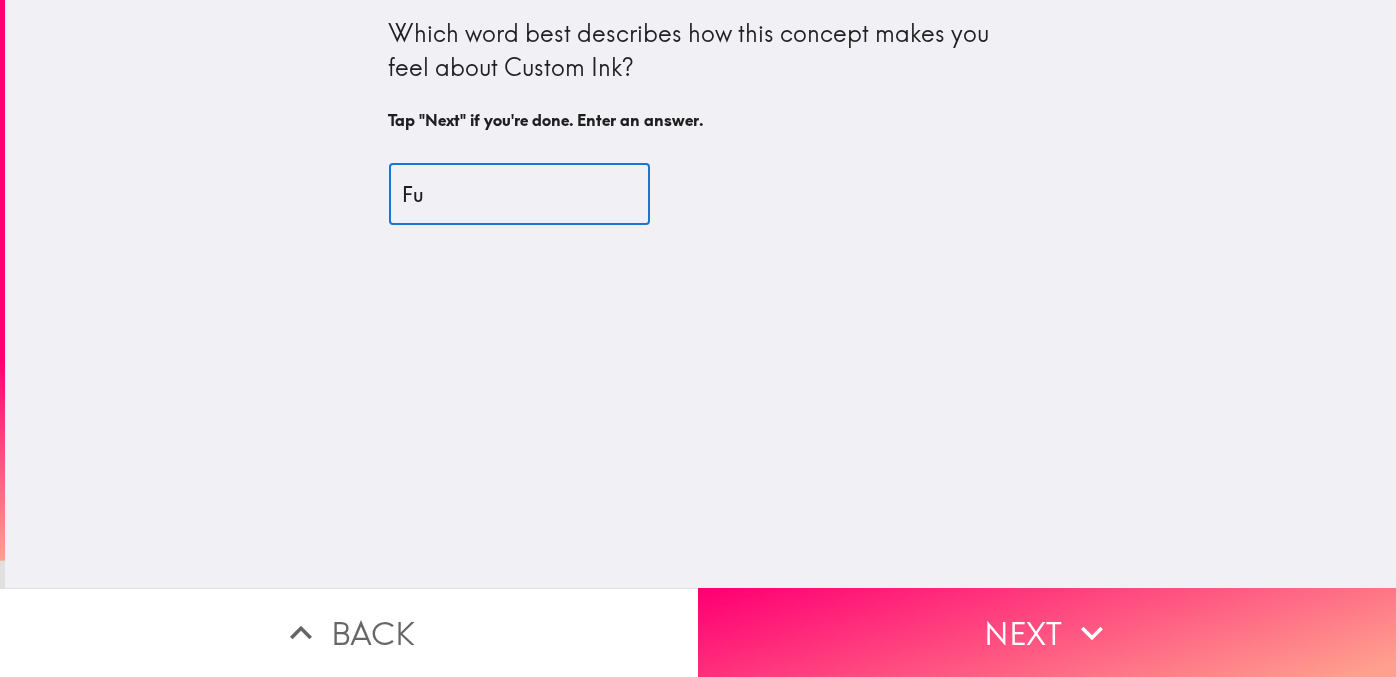 type on "F" 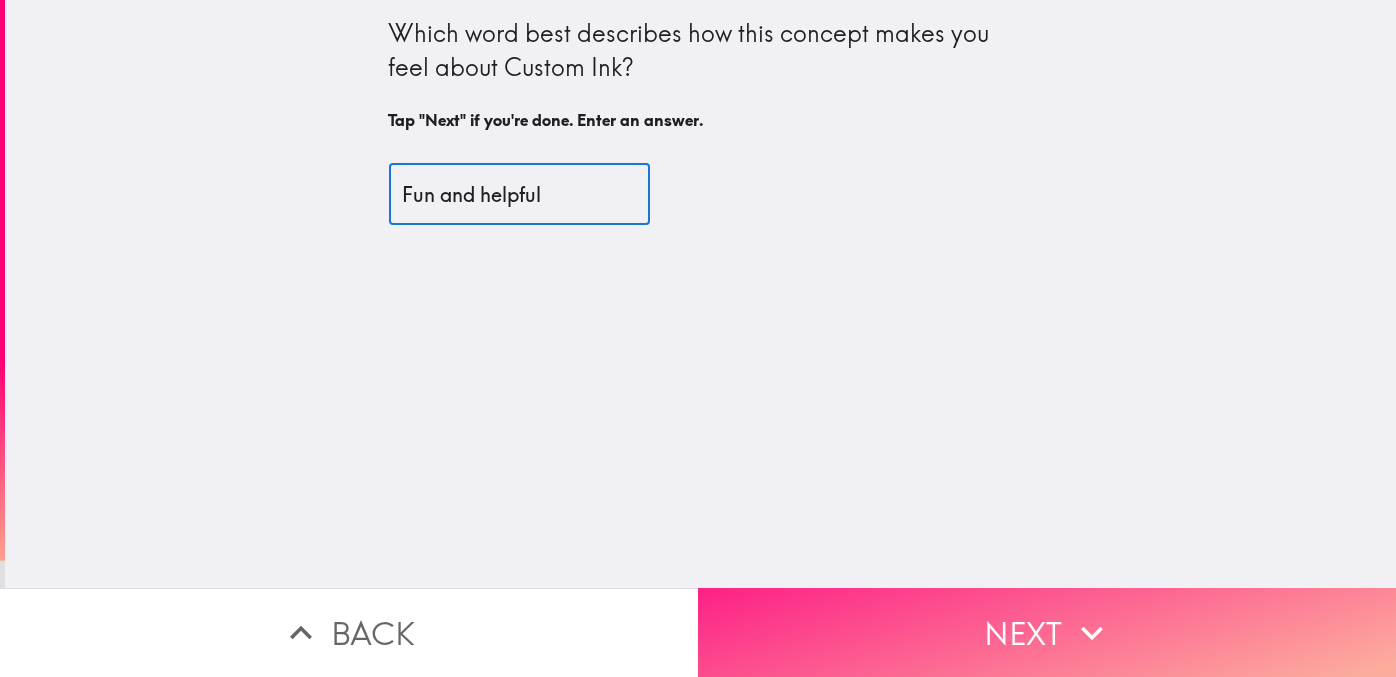type on "Fun and helpful" 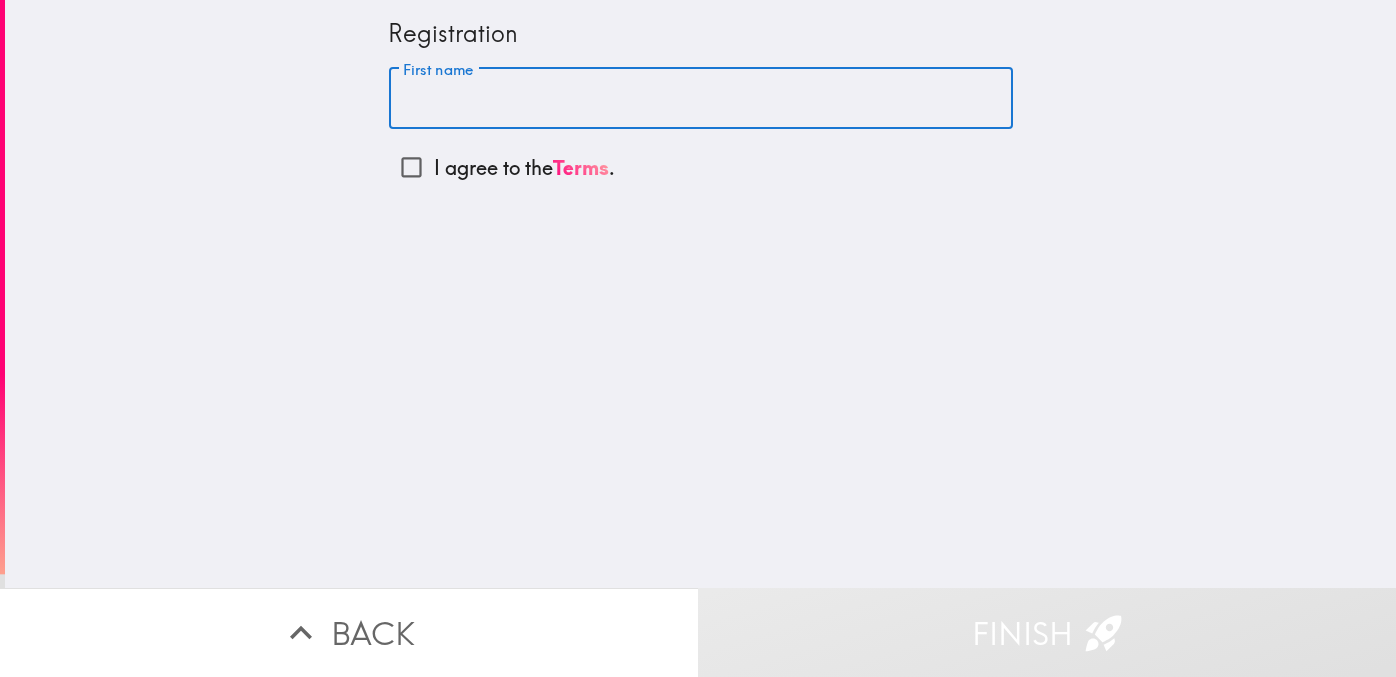 click on "First name" at bounding box center (701, 99) 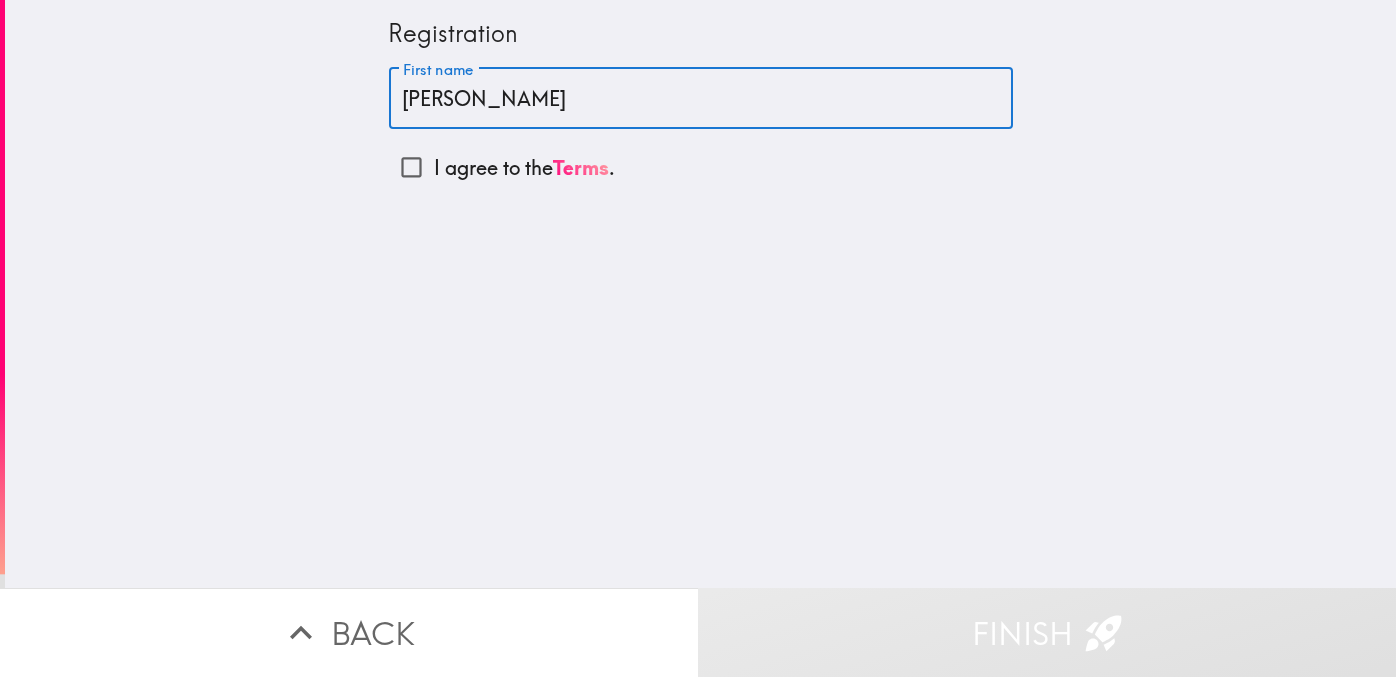 type on "[PERSON_NAME]" 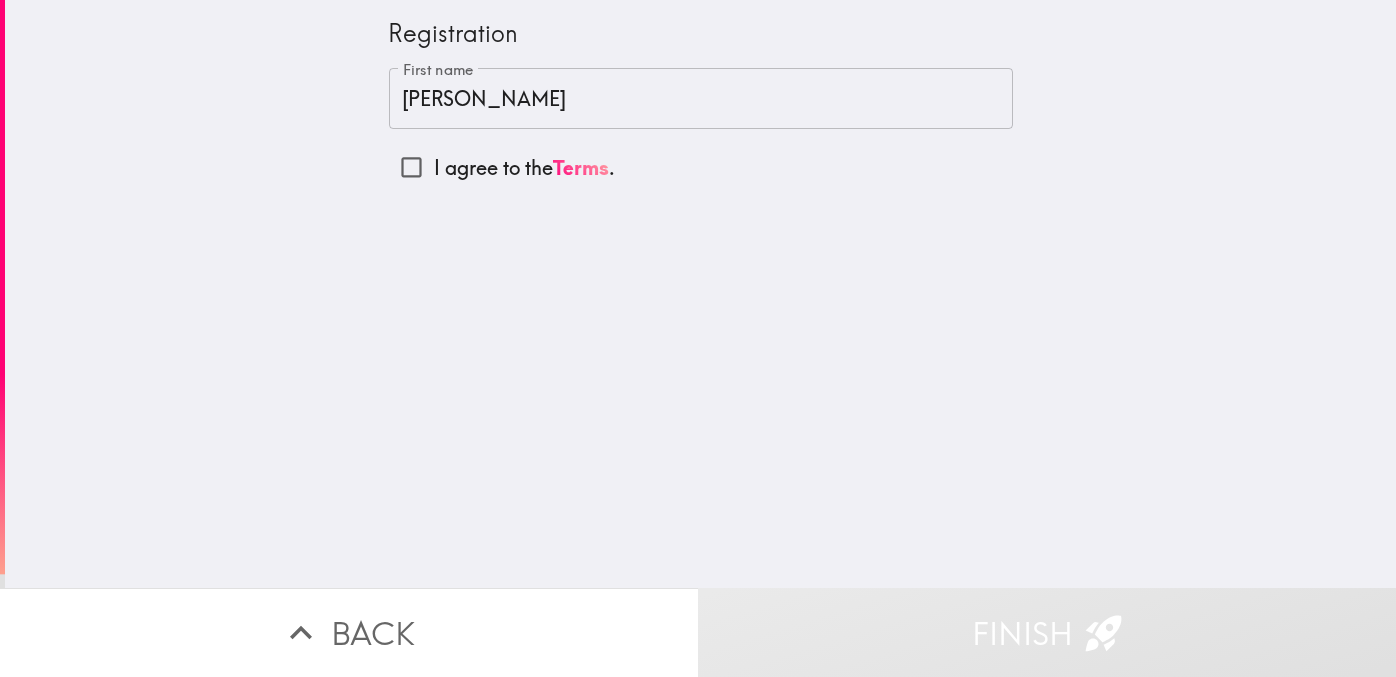 click on "I agree to the  Terms ." at bounding box center (411, 167) 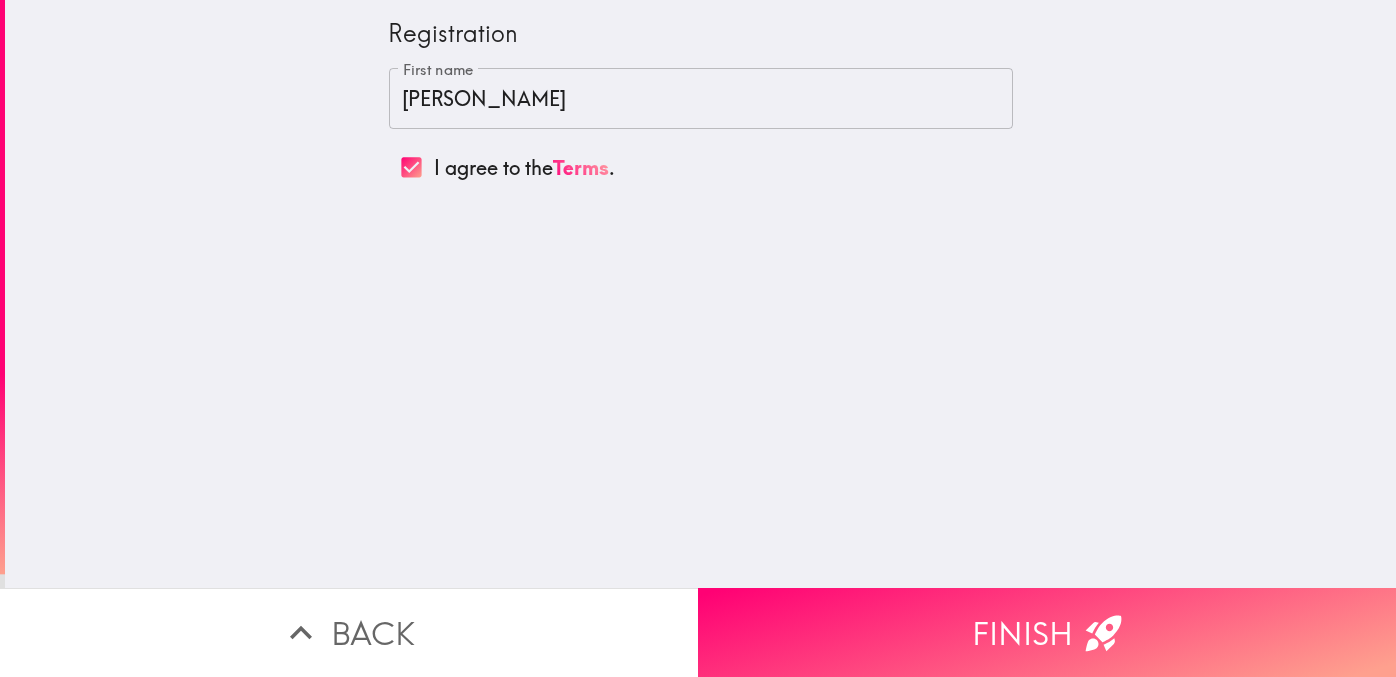 drag, startPoint x: 965, startPoint y: 618, endPoint x: 901, endPoint y: 612, distance: 64.28063 